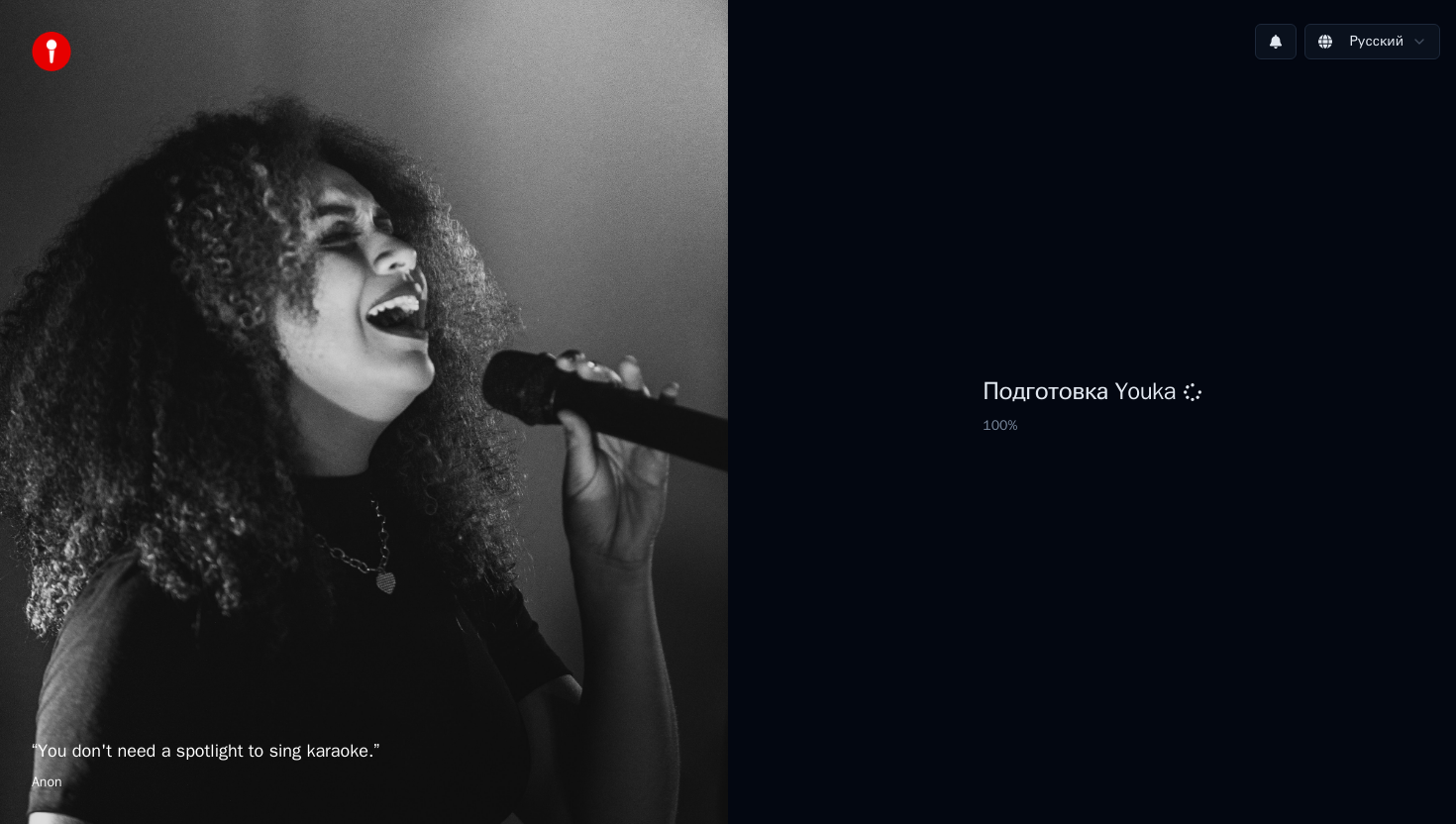 scroll, scrollTop: 0, scrollLeft: 0, axis: both 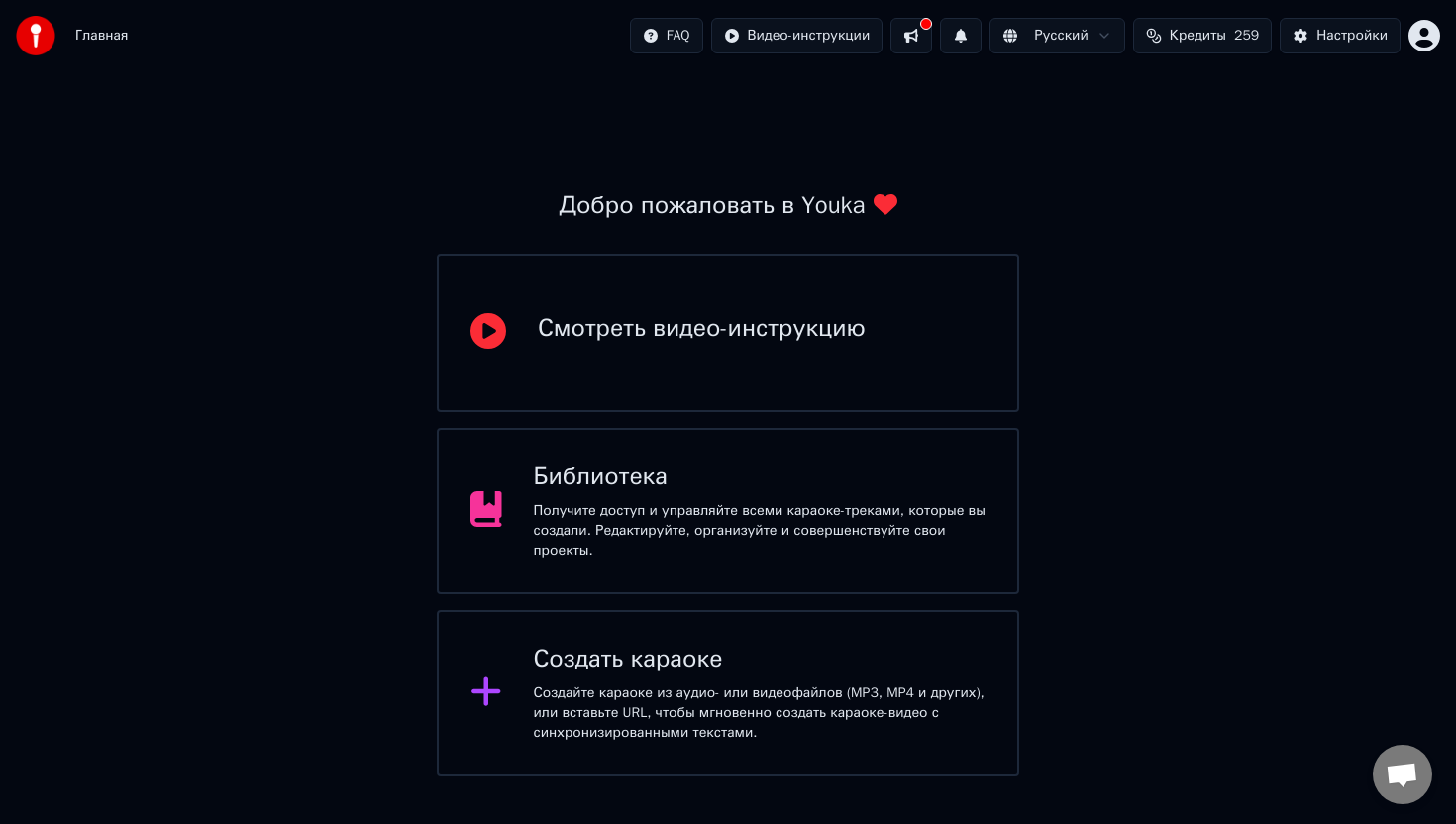 click on "Библиотека Получите доступ и управляйте всеми караоке-треками, которые вы создали. Редактируйте, организуйте и совершенствуйте свои проекты." at bounding box center [760, 511] 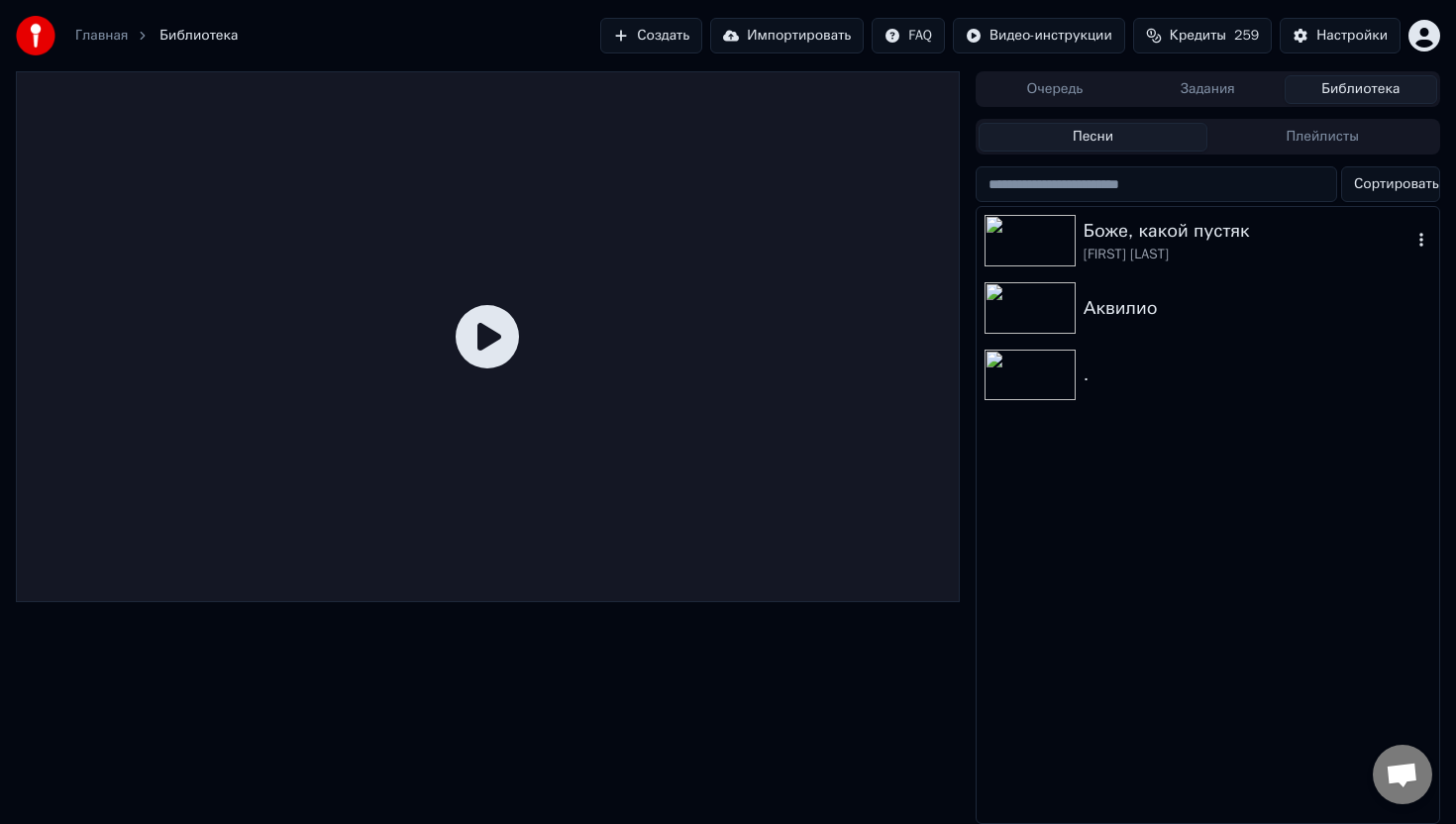 click on "Боже, какой пустяк" at bounding box center (1247, 231) 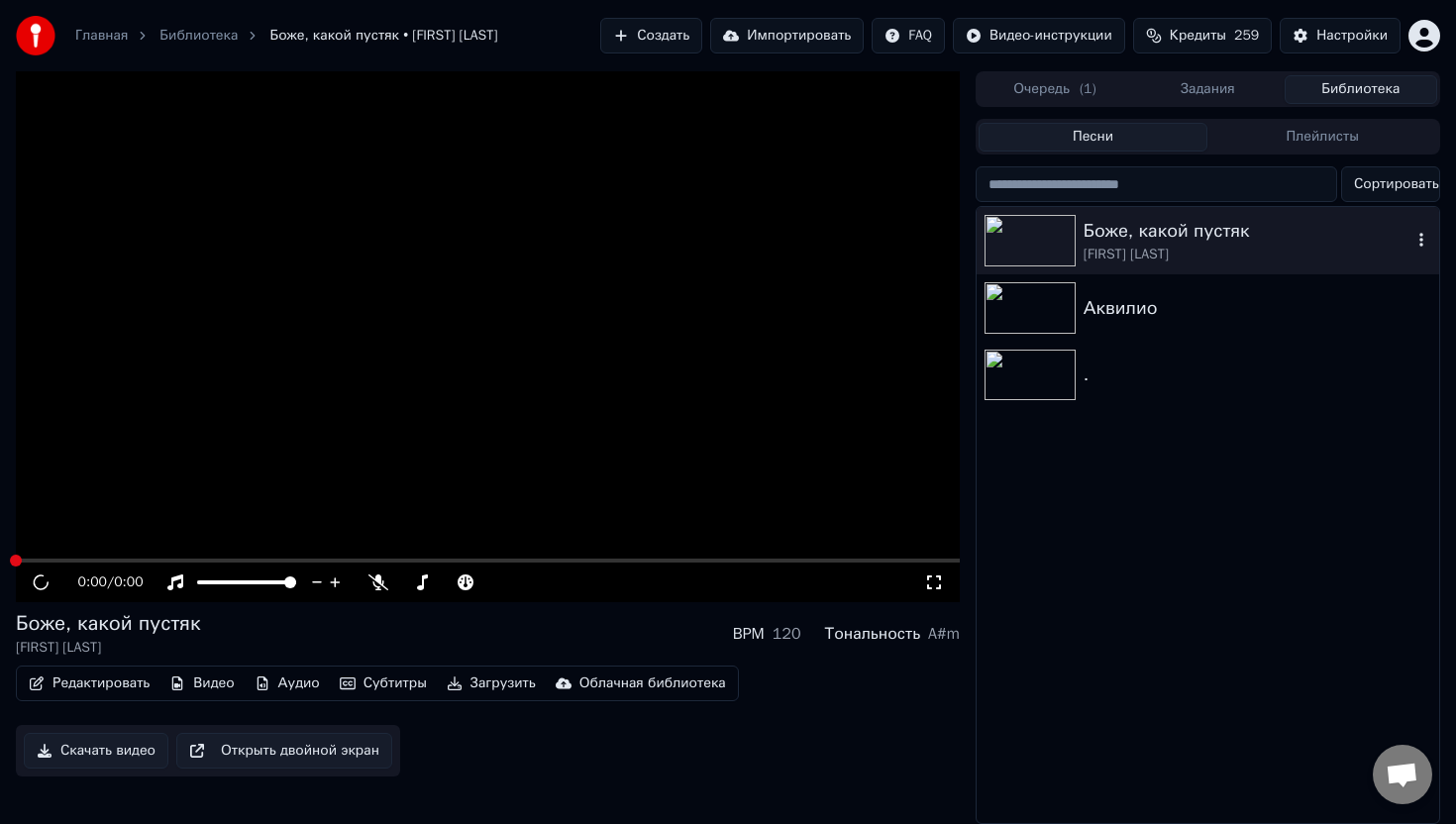 click on "Боже, какой пустяк" at bounding box center [1247, 231] 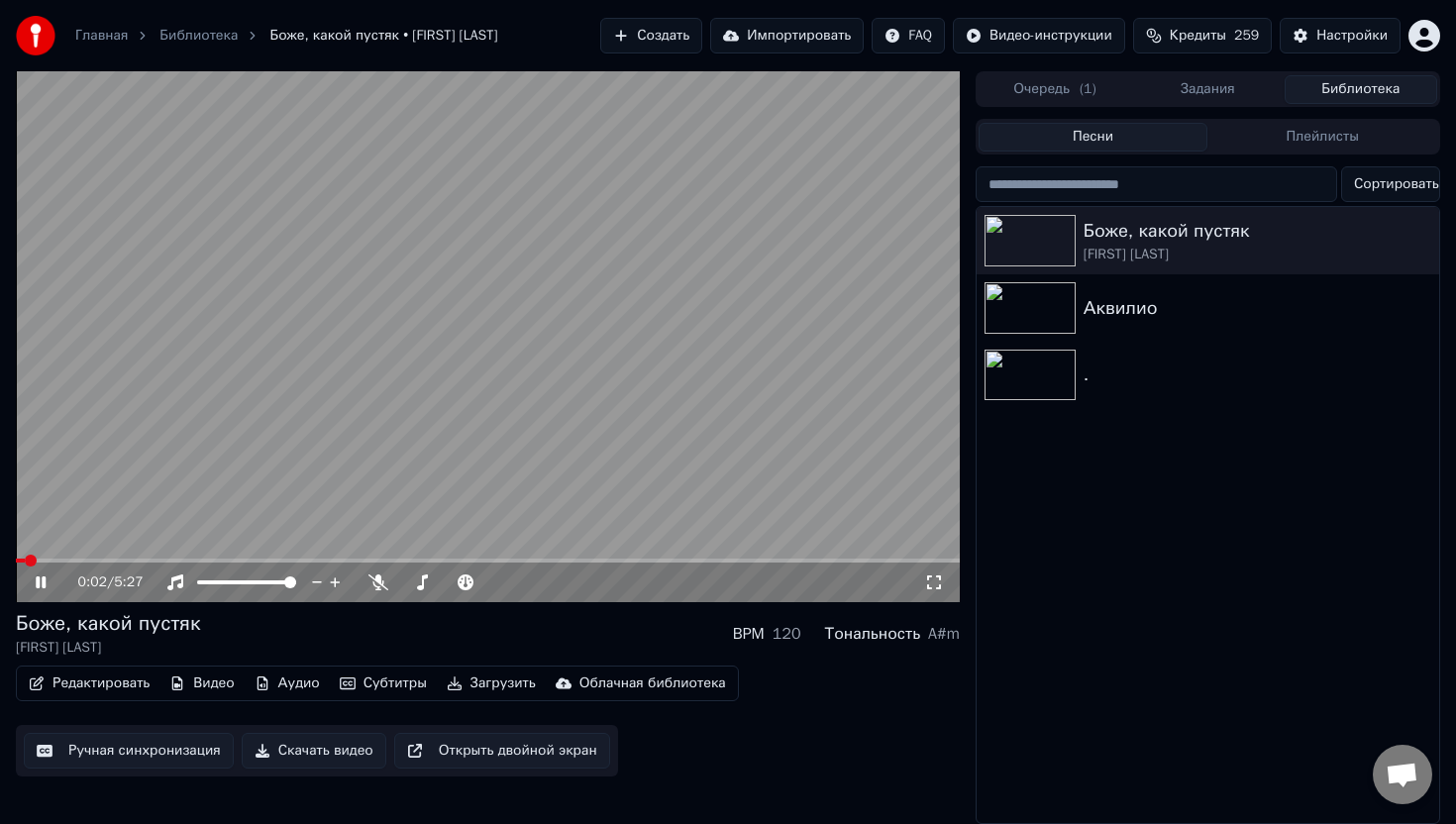 click 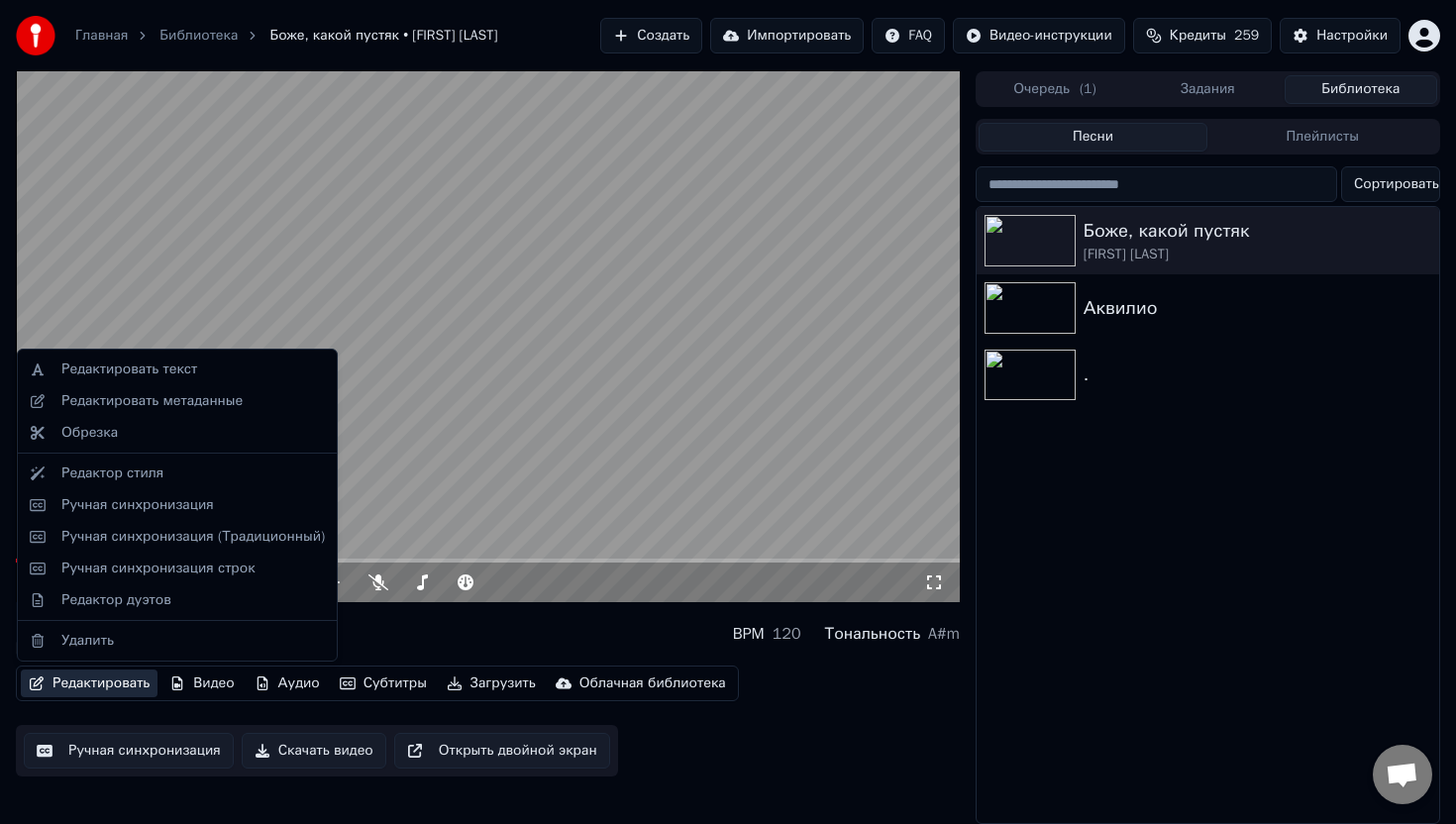 click on "Редактировать" at bounding box center (89, 683) 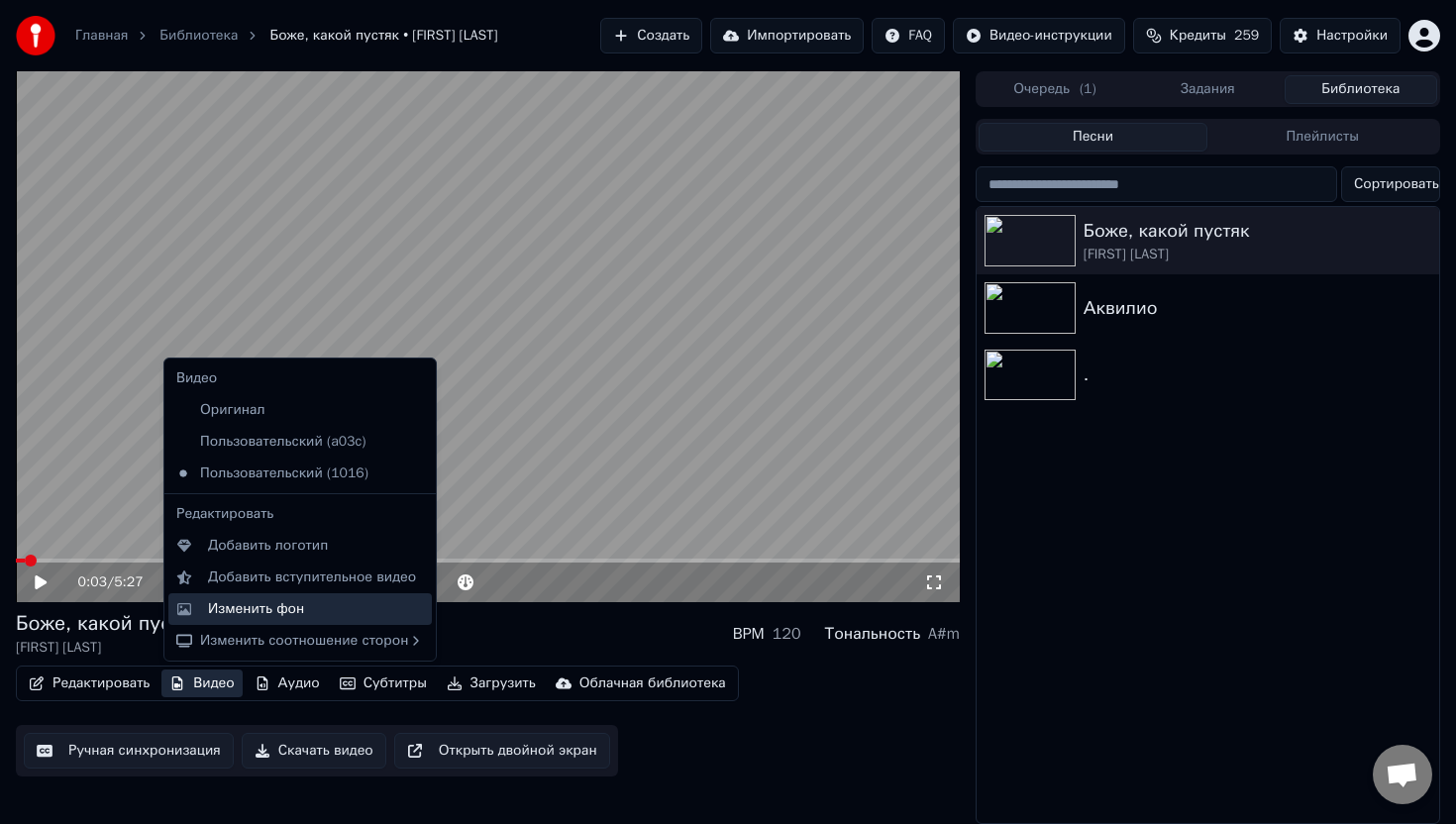 click on "Изменить фон" at bounding box center (256, 609) 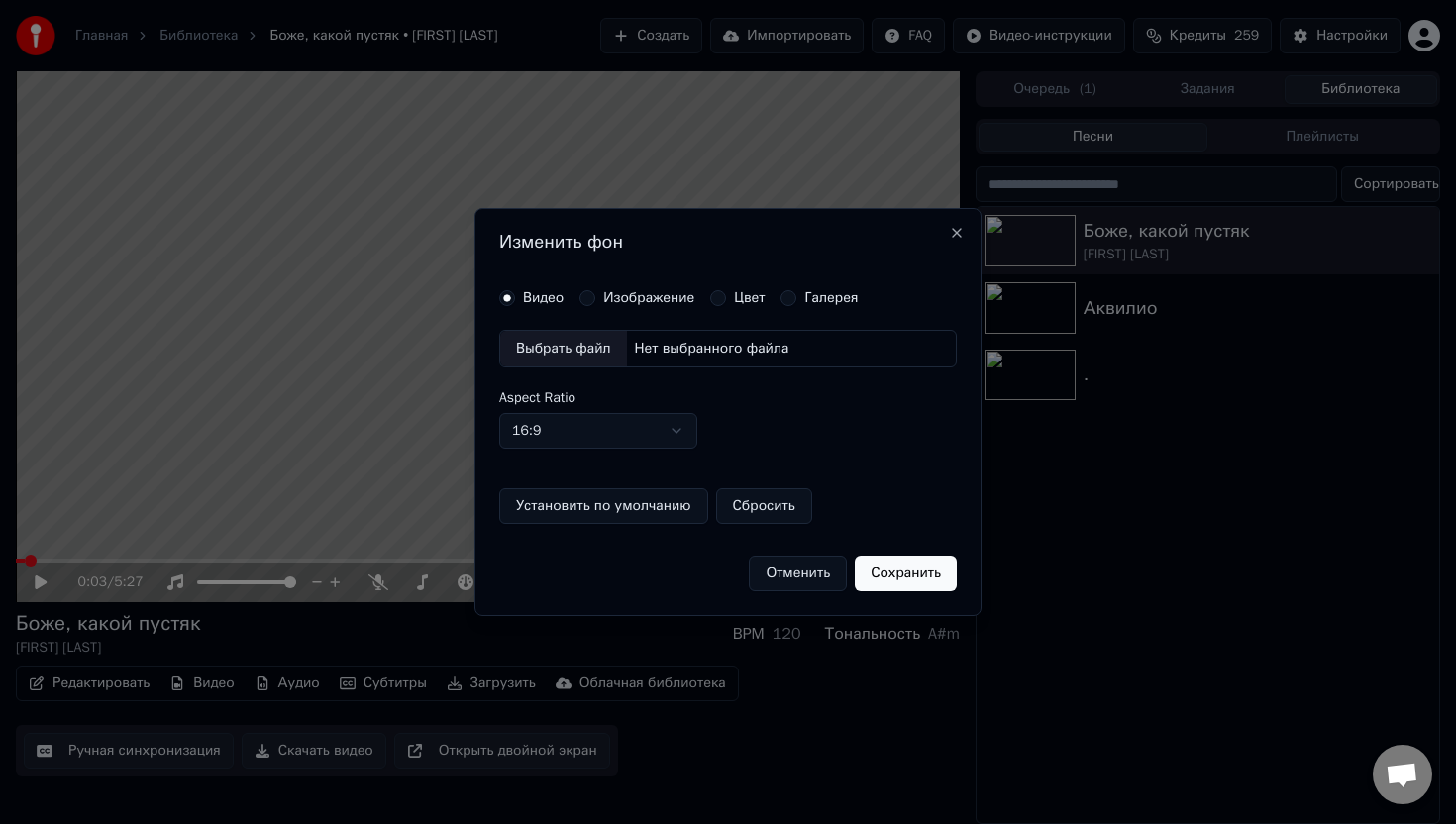click on "Изображение" at bounding box center [587, 298] 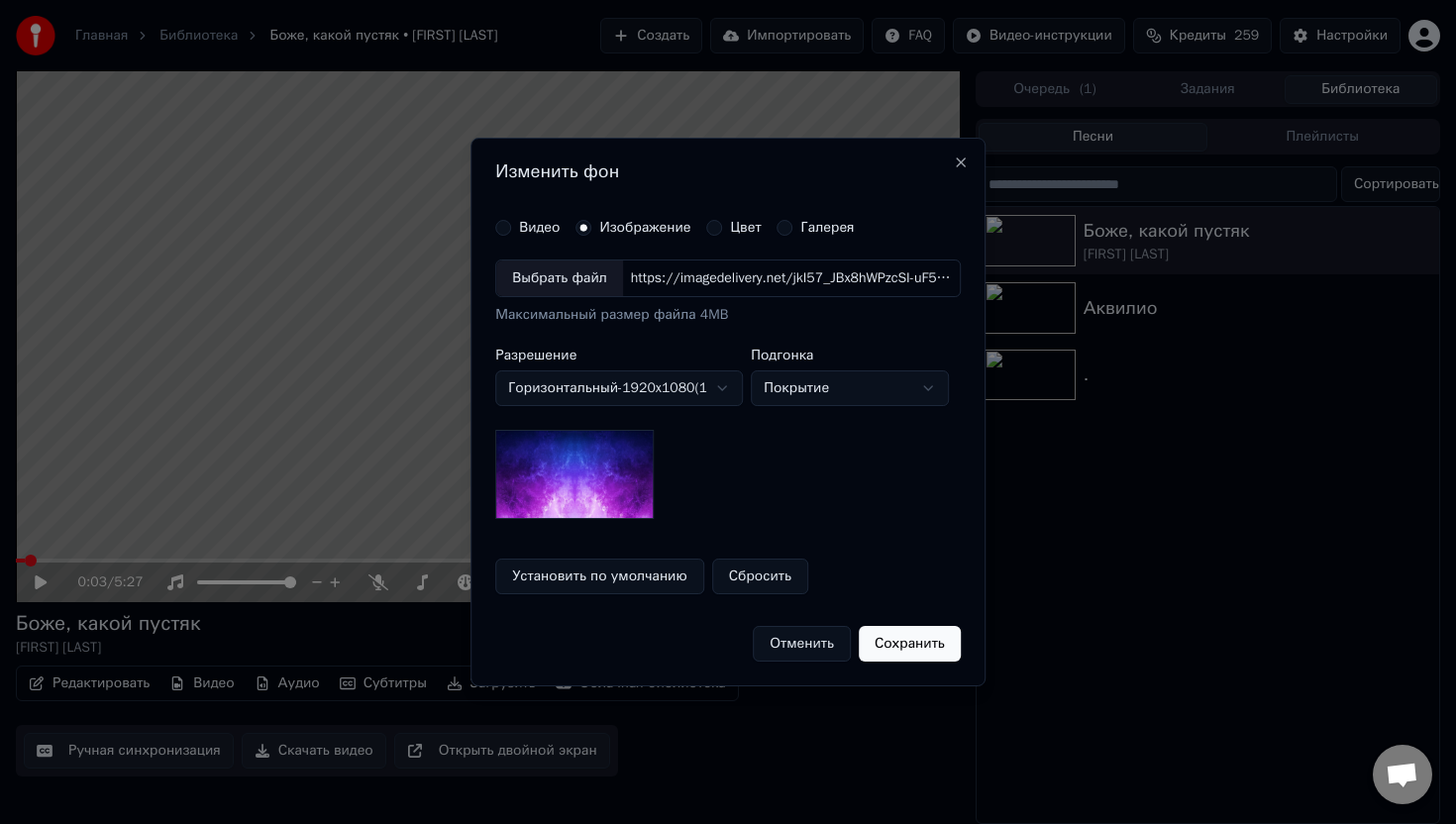 click on "Выбрать файл" at bounding box center (560, 278) 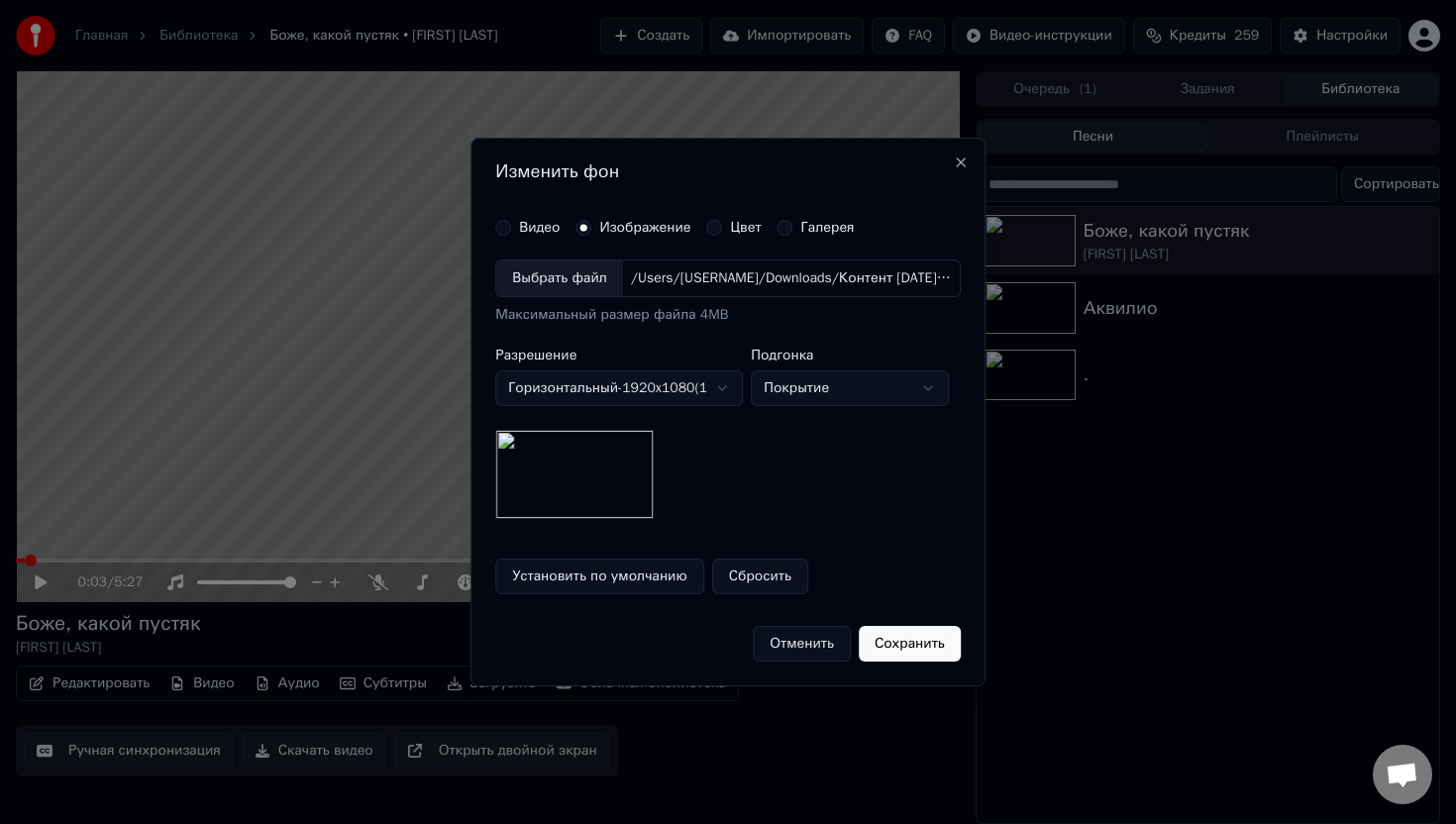 click on "Сохранить" at bounding box center (909, 644) 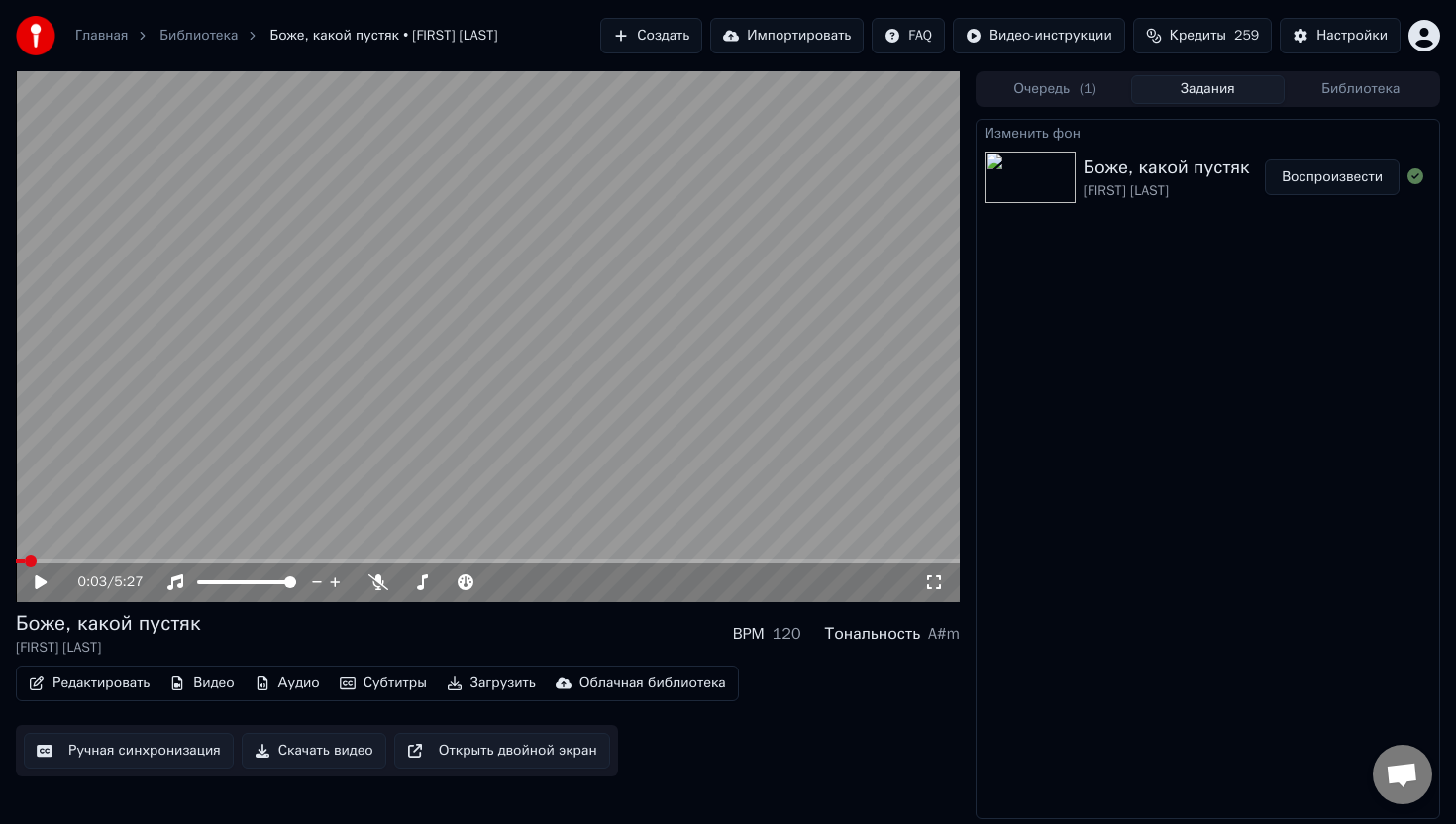 click on "Воспроизвести" at bounding box center [1332, 177] 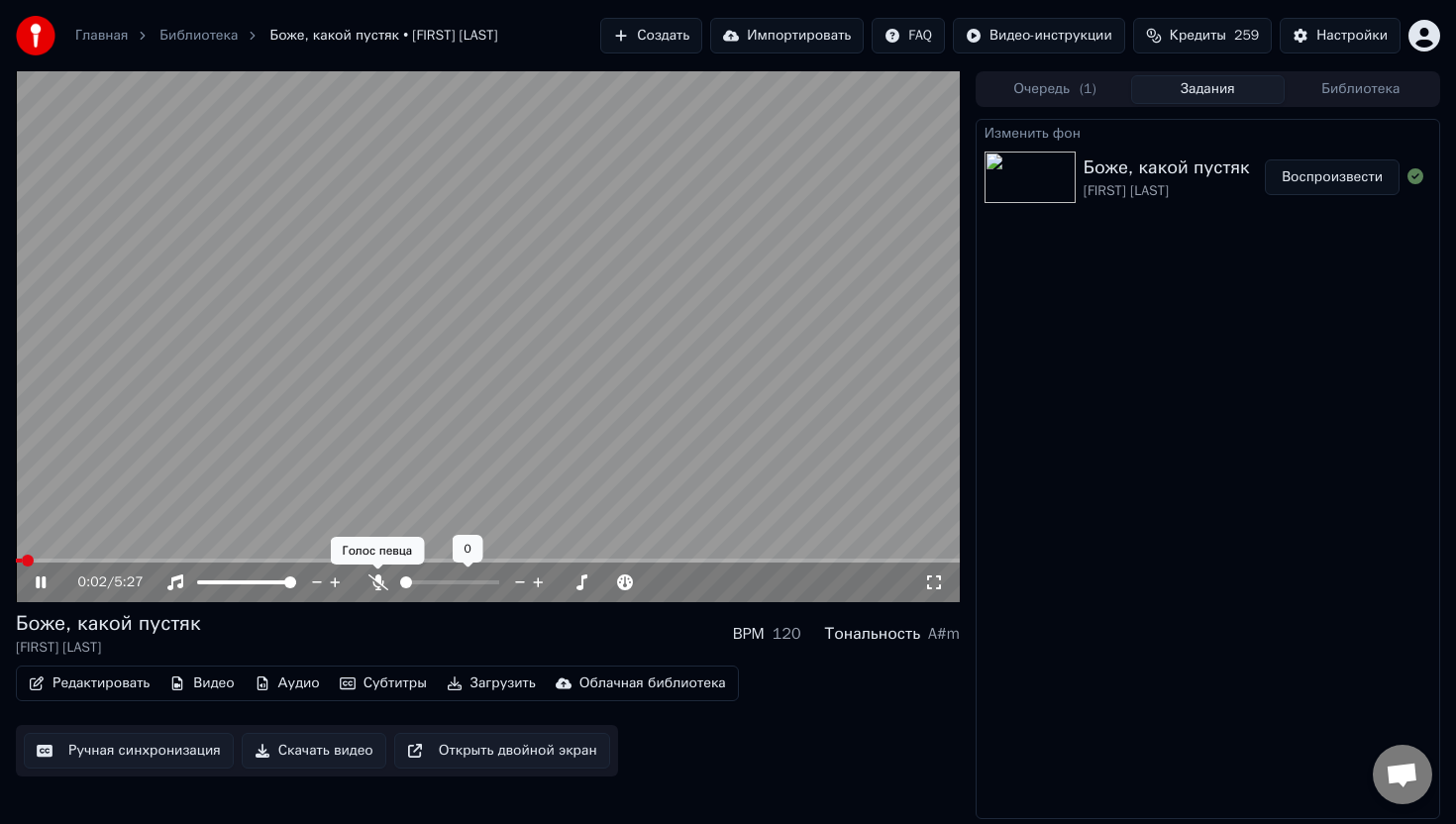 click 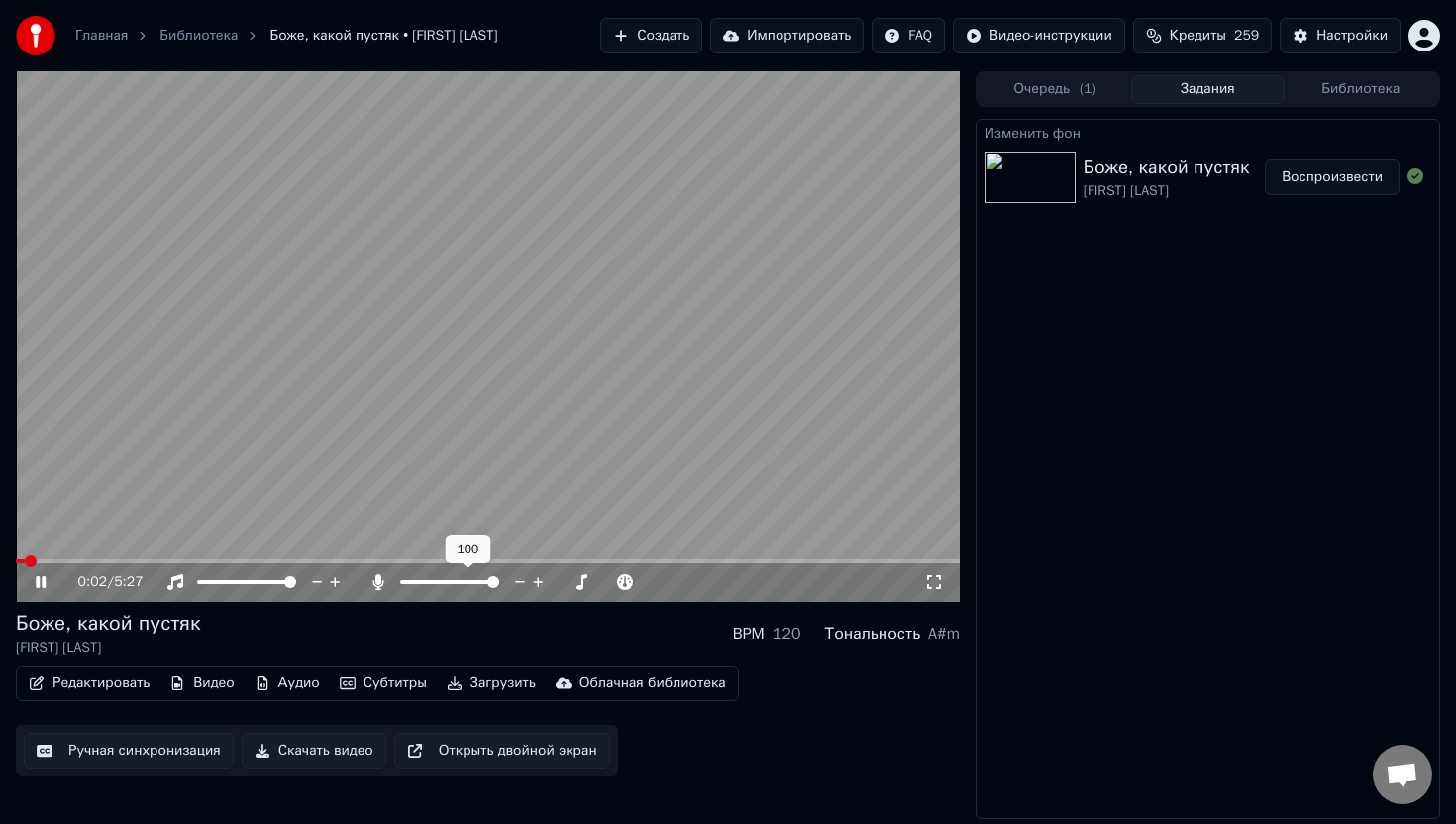 click 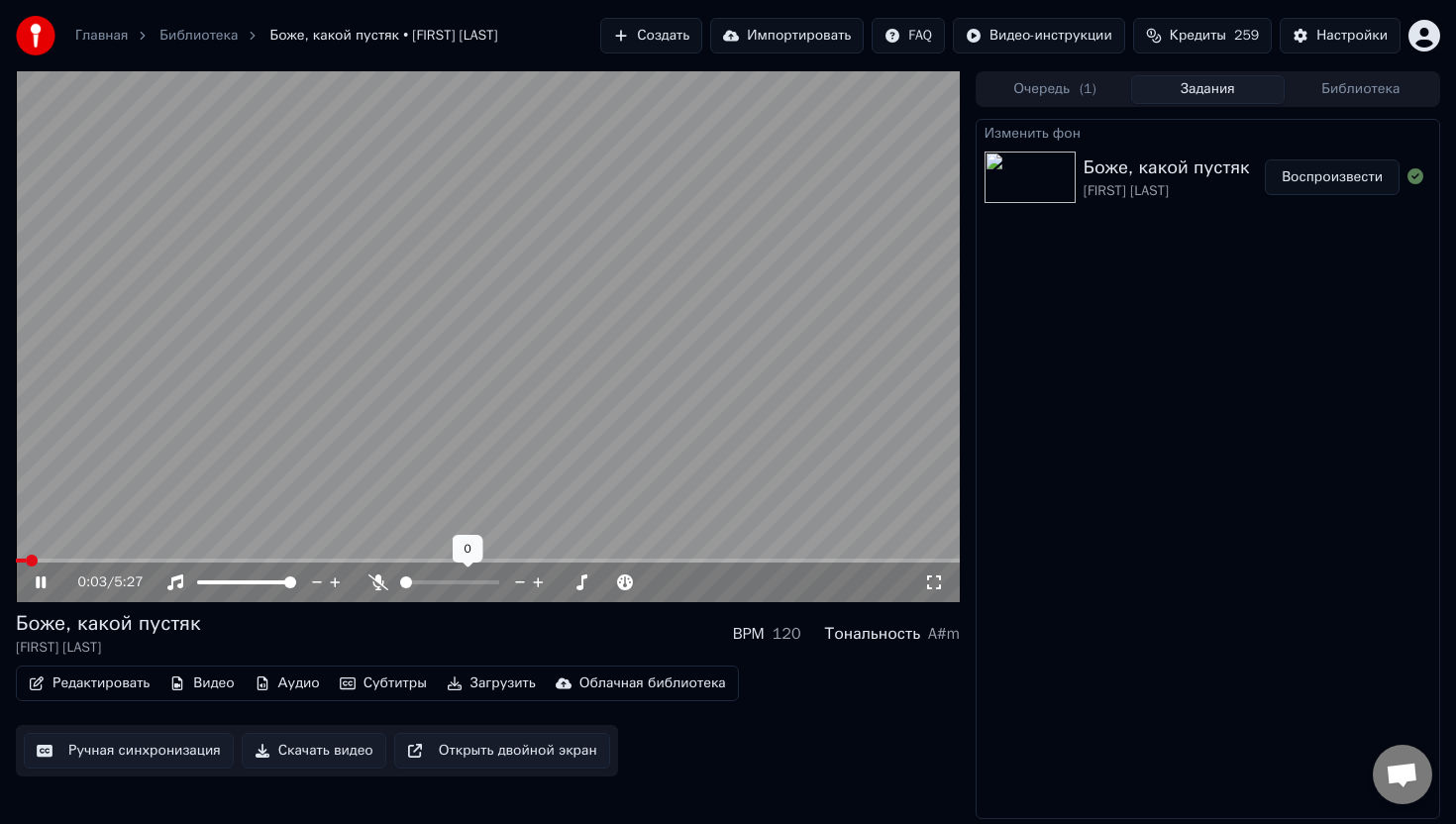 click 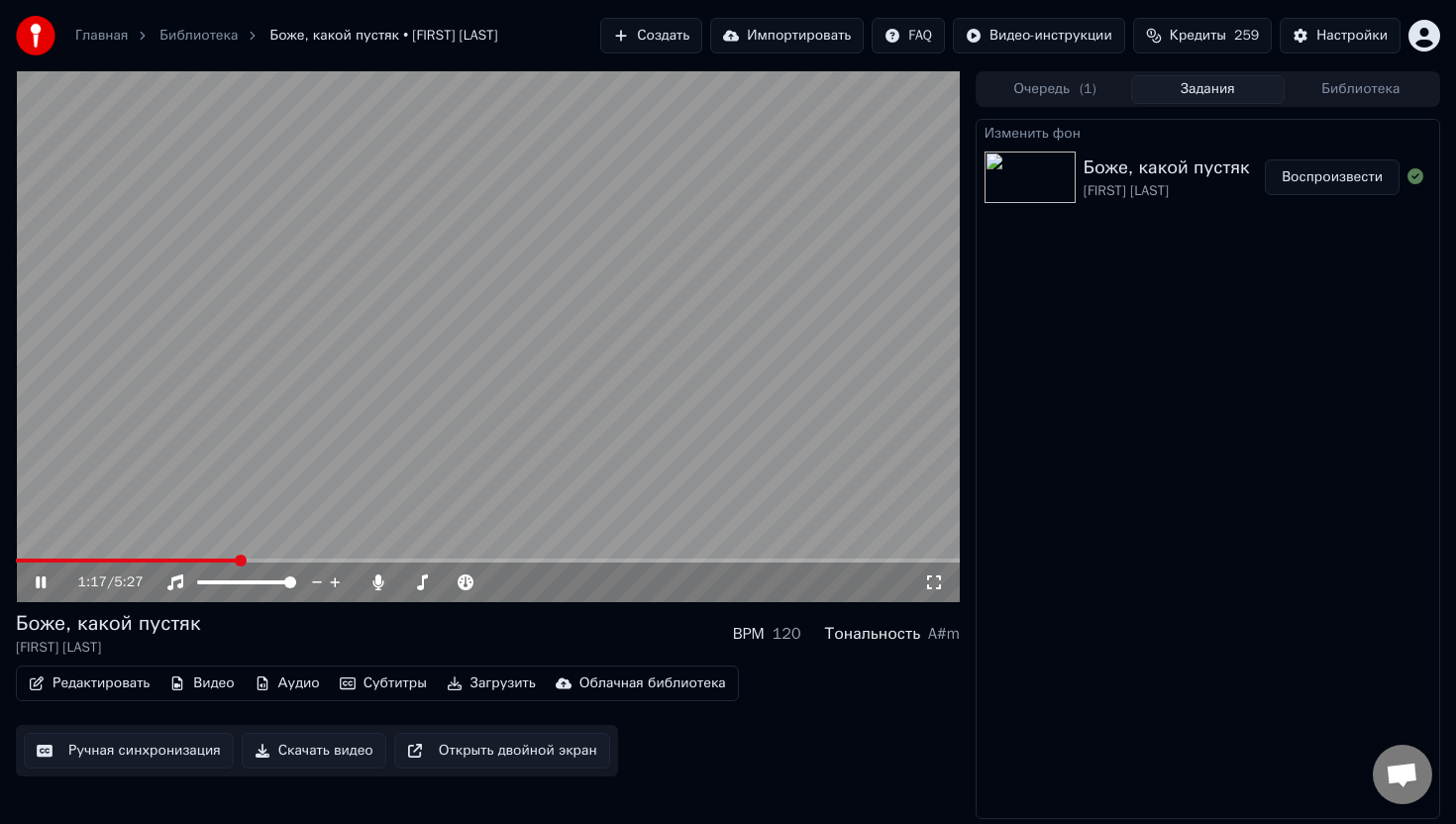 click at bounding box center [487, 561] 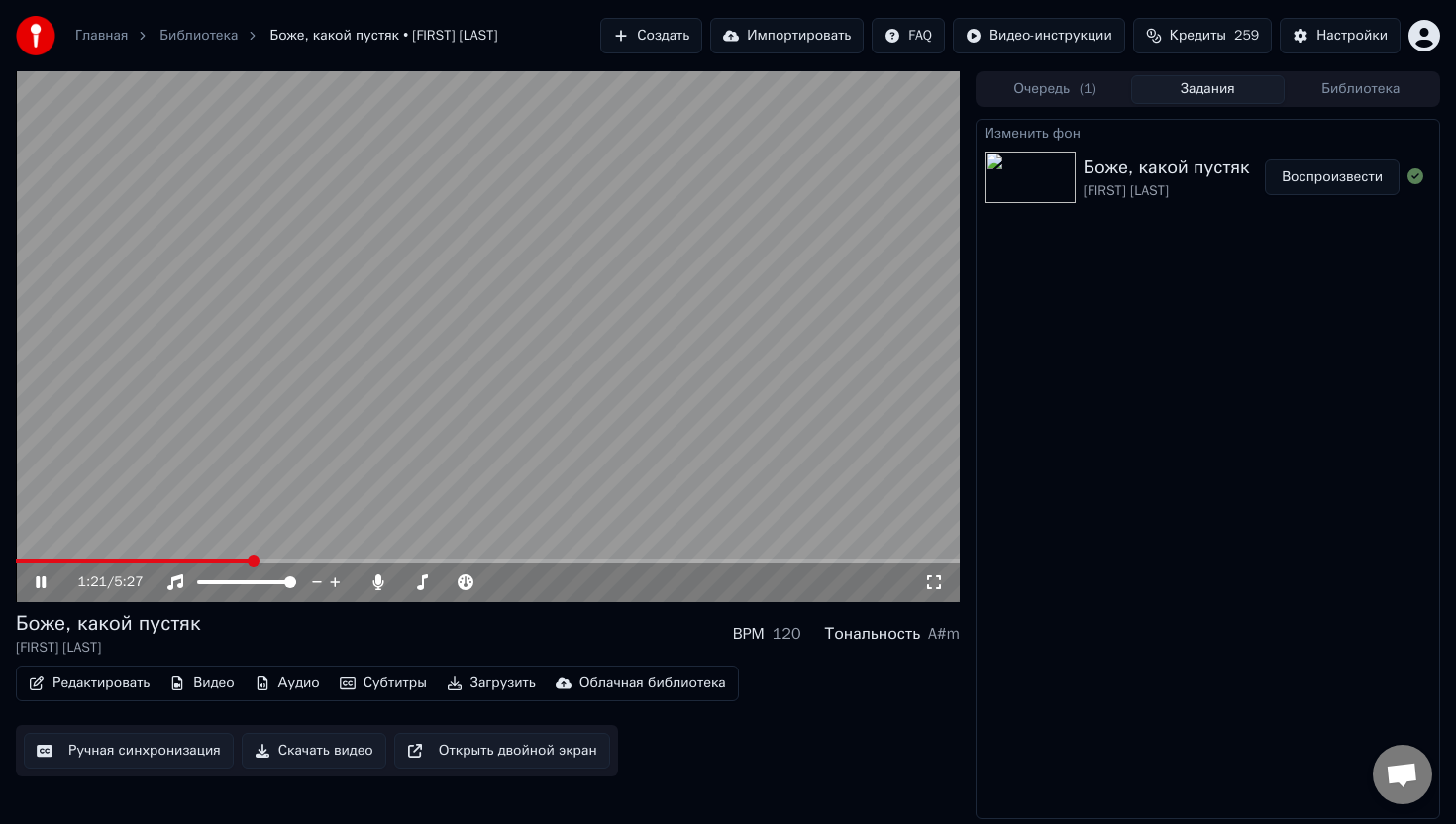 click 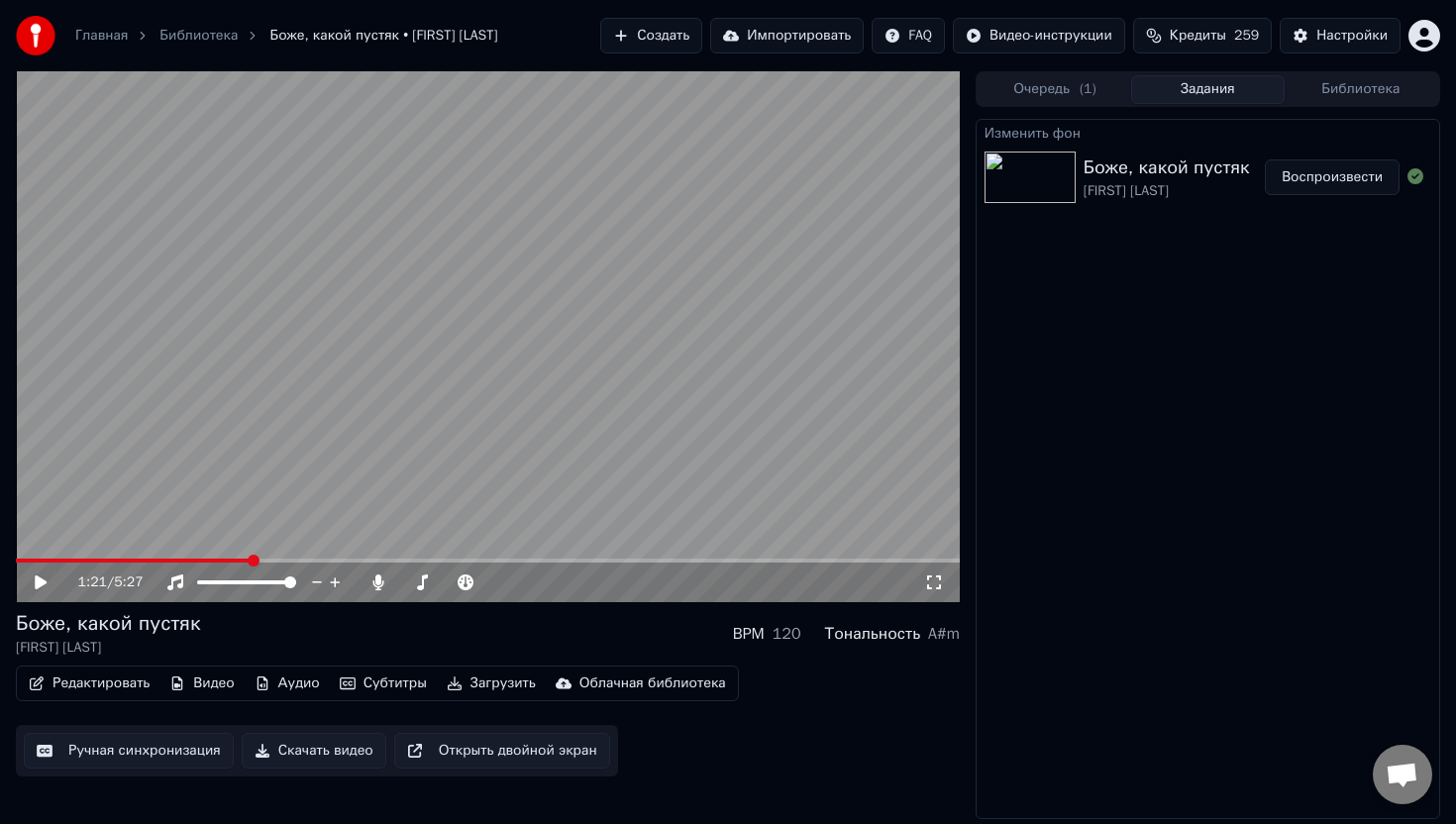 click on "Редактировать" at bounding box center [89, 683] 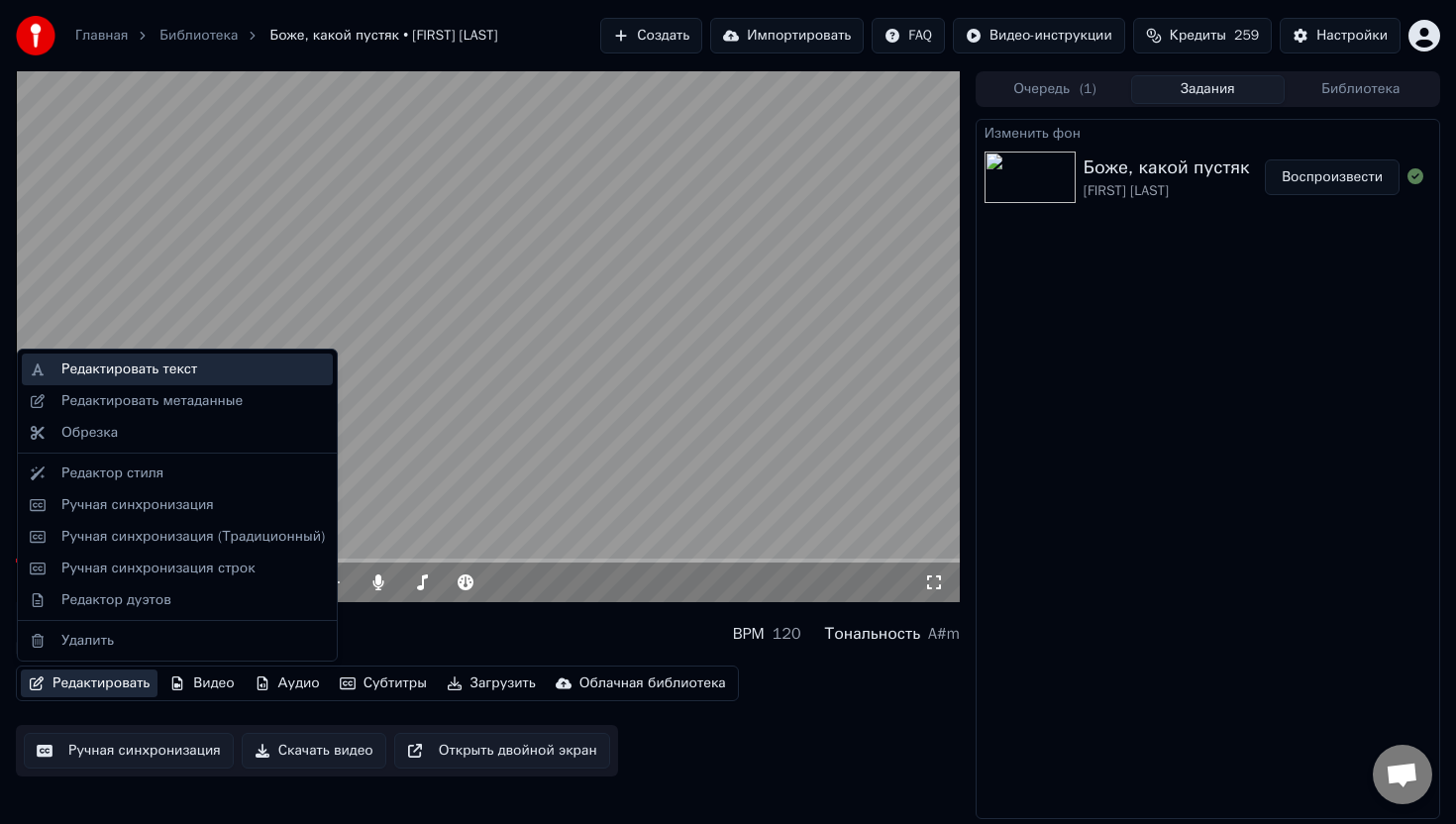 click on "Редактировать текст" at bounding box center (129, 369) 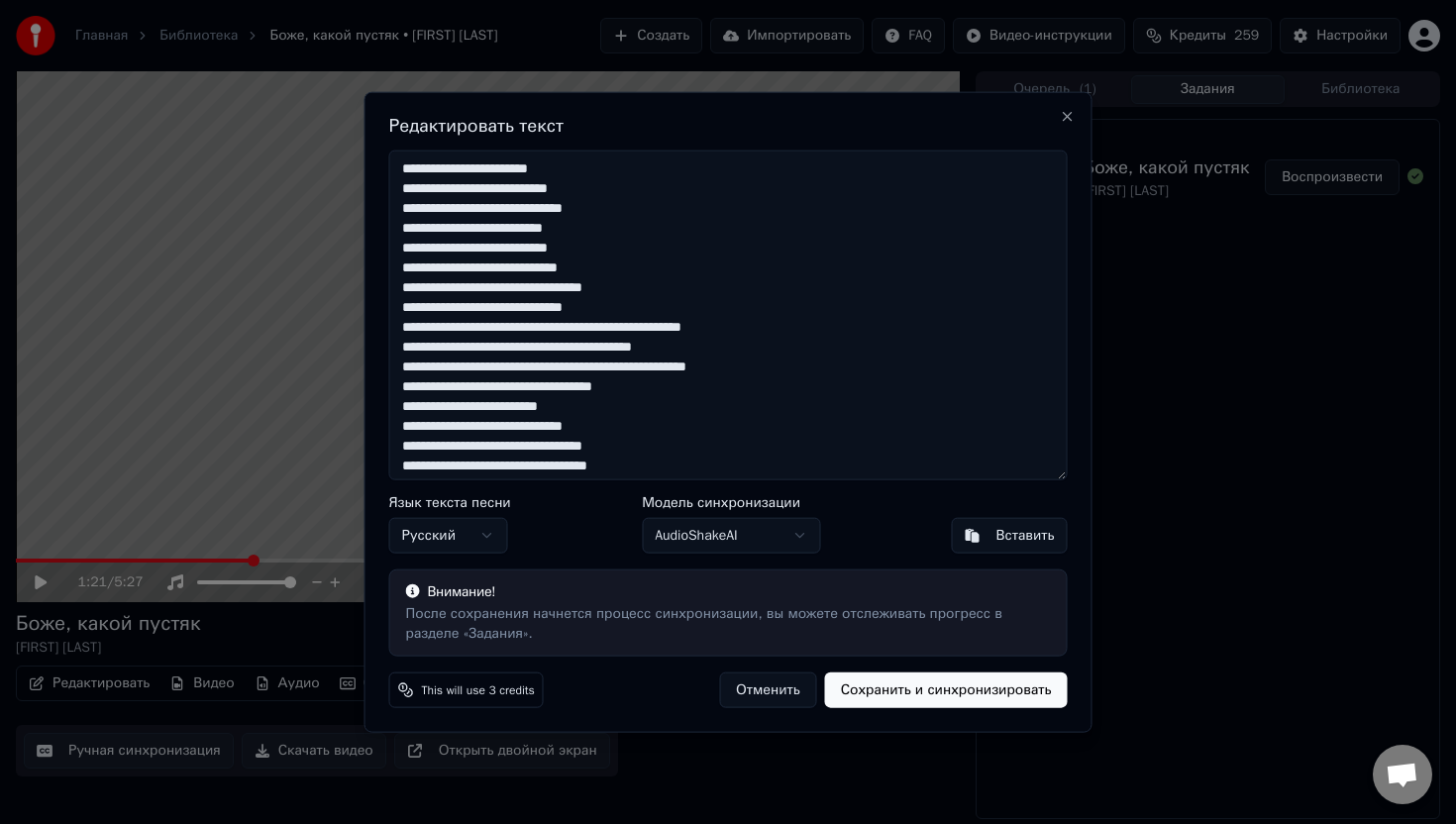 click on "Главная Библиотека Боже, какой пустяк • [FIRST] [LAST] Создать Импортировать FAQ Видео-инструкции Кредиты 259 Настройки 1:21 / 5:27 Боже, какой пустяк [FIRST] [LAST] BPM 120 Тональность A#m Редактировать Видео Аудио Субтитры Загрузить Облачная библиотека Ручная синхронизация Скачать видео Открыть двойной экран Очередь ( 1 ) Задания Библиотека Изменить фон Боже, какой пустяк [FIRST] [LAST] Воспроизвести Беседа Adam от Youka Desktop Дополнительные каналы Продолжить в Email Не в сети. Повторное подключение... Пока что сообщения не могут быть получены или отправлены. Ну?" at bounding box center [728, 412] 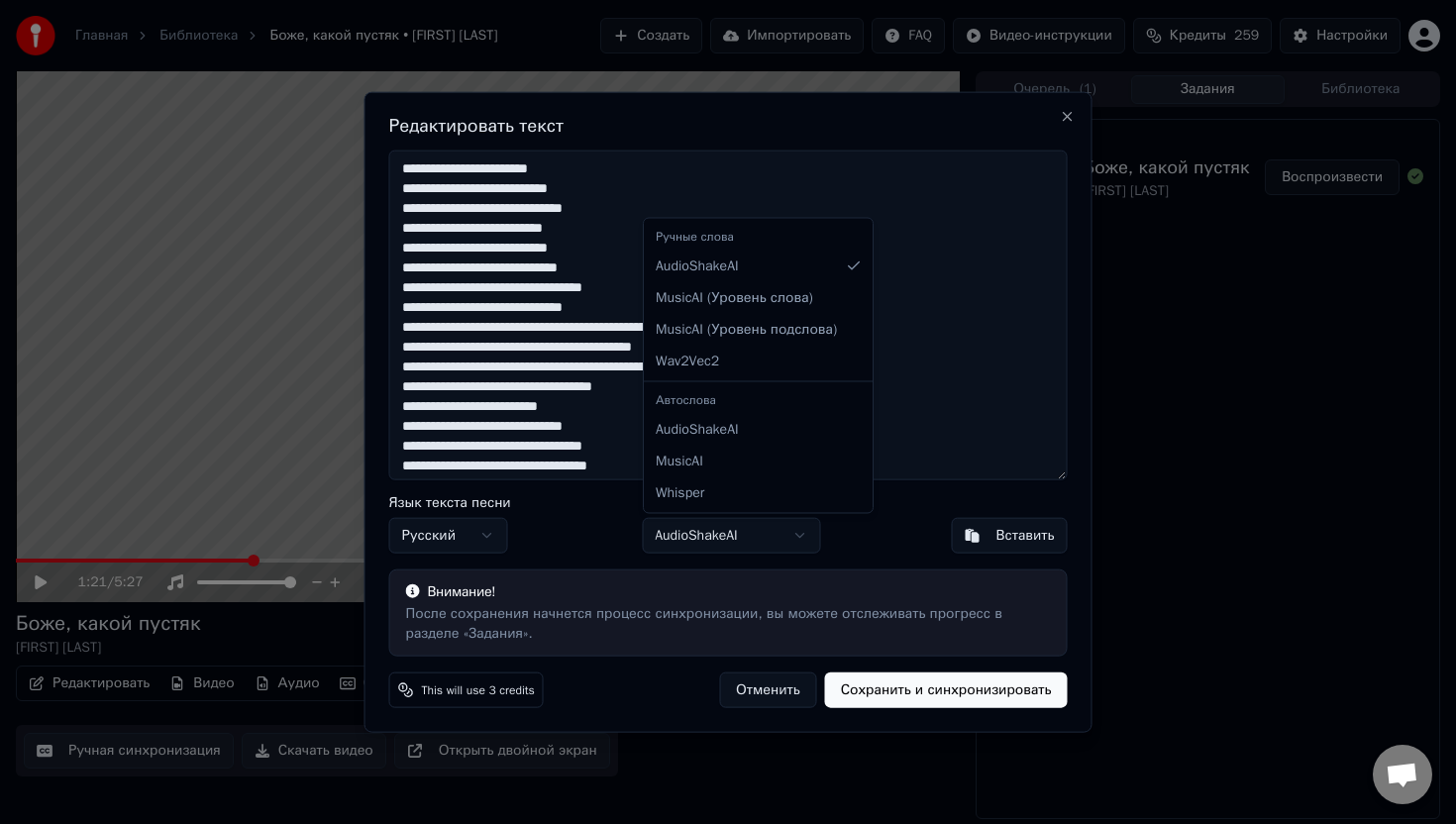 click on "Главная Библиотека Боже, какой пустяк • [FIRST] [LAST] Создать Импортировать FAQ Видео-инструкции Кредиты 259 Настройки 1:21 / 5:27 Боже, какой пустяк [FIRST] [LAST] BPM 120 Тональность A#m Редактировать Видео Аудио Субтитры Загрузить Облачная библиотека Ручная синхронизация Скачать видео Открыть двойной экран Очередь ( 1 ) Задания Библиотека Изменить фон Боже, какой пустяк [FIRST] [LAST] Воспроизвести Беседа Adam от Youka Desktop Дополнительные каналы Продолжить в Email Не в сети. Повторное подключение... Пока что сообщения не могут быть получены или отправлены. Ну?" at bounding box center [728, 412] 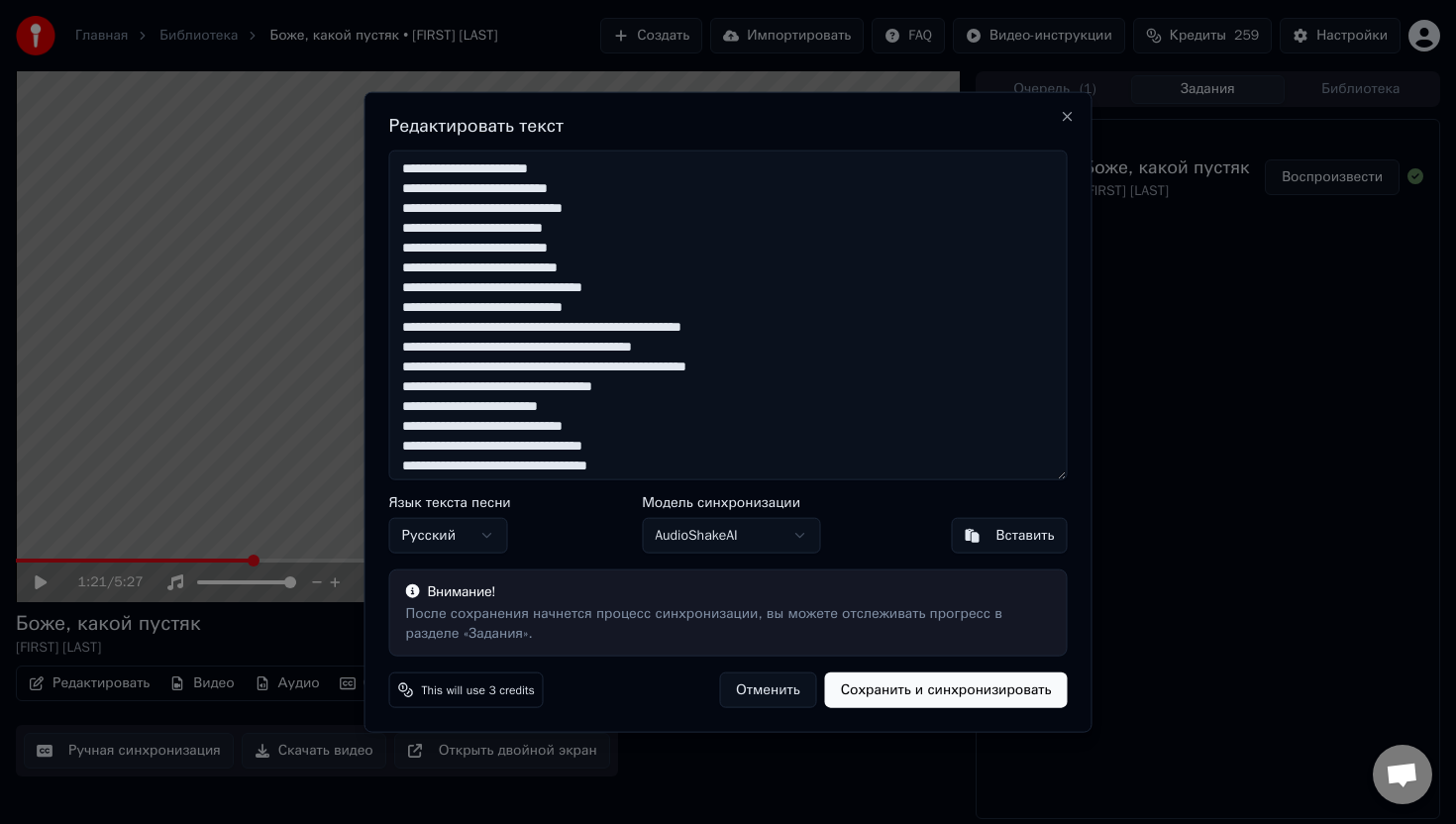 click on "Отменить" at bounding box center (768, 689) 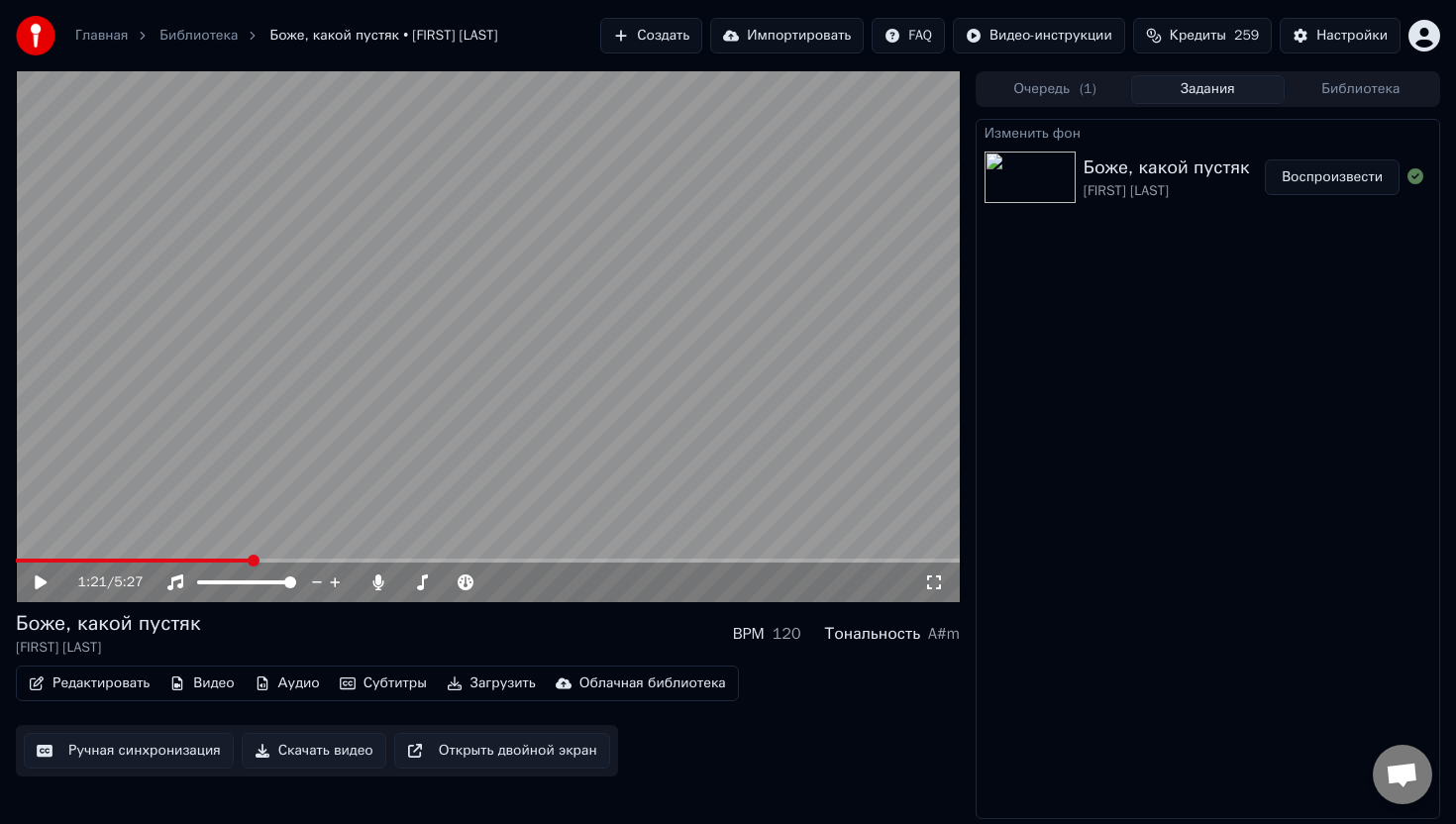 click on "Субтитры" at bounding box center (383, 683) 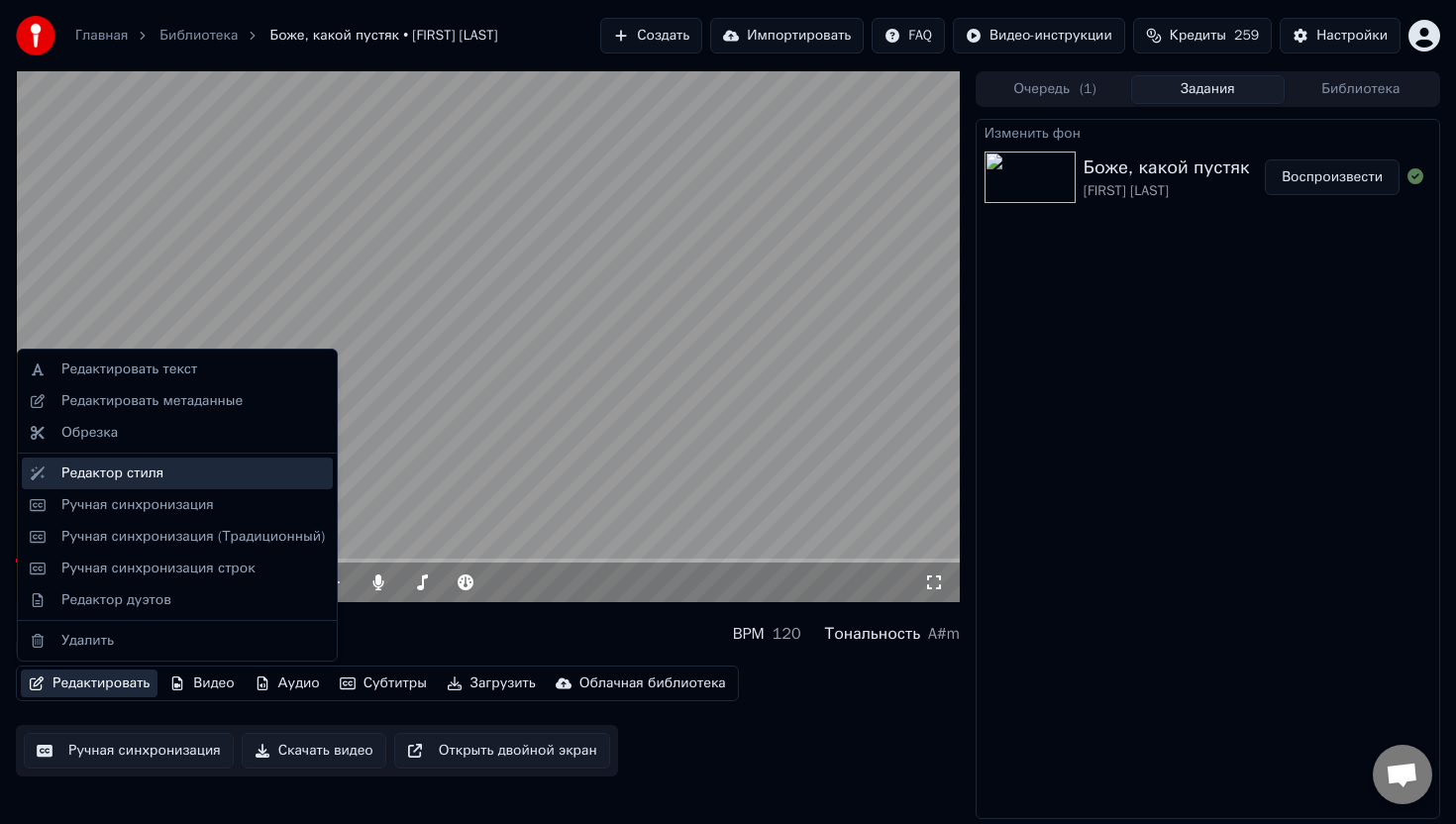 click on "Редактор стиля" at bounding box center [112, 473] 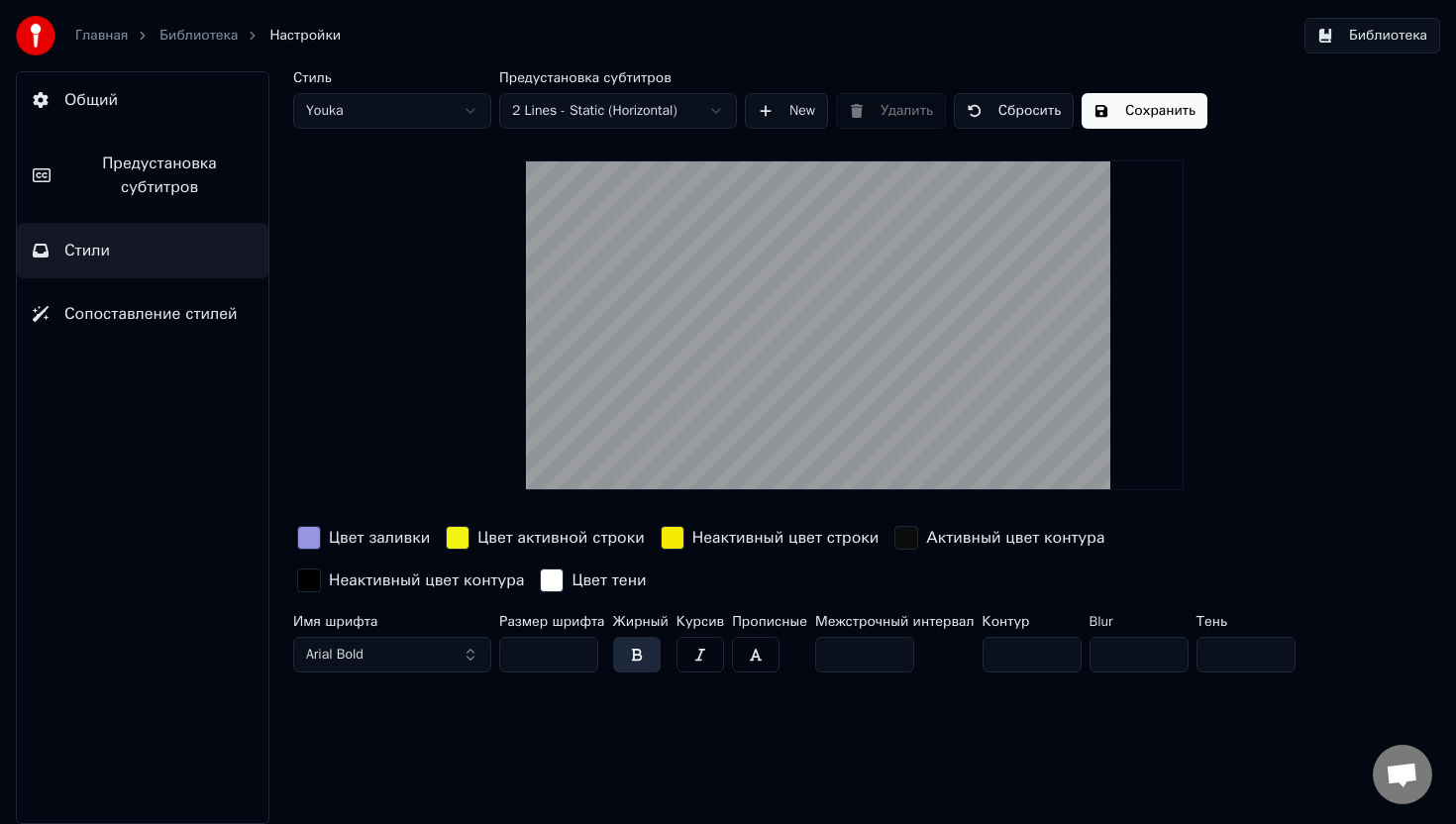 click on "**" at bounding box center (549, 655) 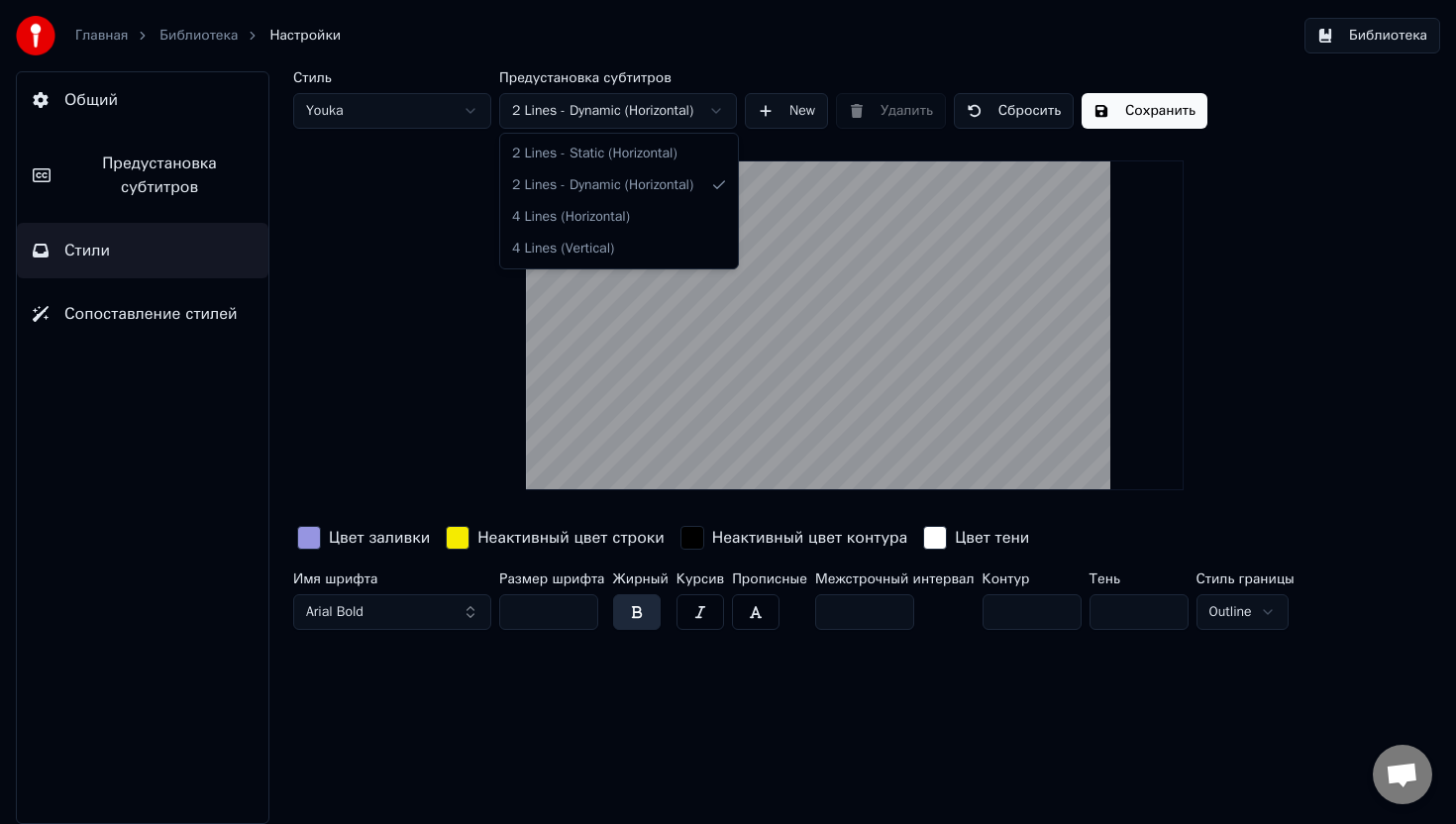 click on "Главная Библиотека Настройки Библиотека Общий Предустановка субтитров Стили Сопоставление стилей Стиль Youka Предустановка субтитров 2 Lines - Dynamic (Horizontal) New Удалить Сбросить Сохранить Цвет заливки Неактивный цвет строки Неактивный цвет контура Цвет тени Имя шрифта Arial Bold Размер шрифта ** Жирный Курсив Прописные Межстрочный интервал * Контур * Тень * Стиль границы Outline Беседа Adam от Youka Desktop Дополнительные каналы Продолжить в Email Не в сети. Повторное подключение... Пока что сообщения не могут быть получены или отправлены. Youka Desktop Суббота, 14 Июнь [DATE] [DATE] [DATE]" at bounding box center (728, 412) 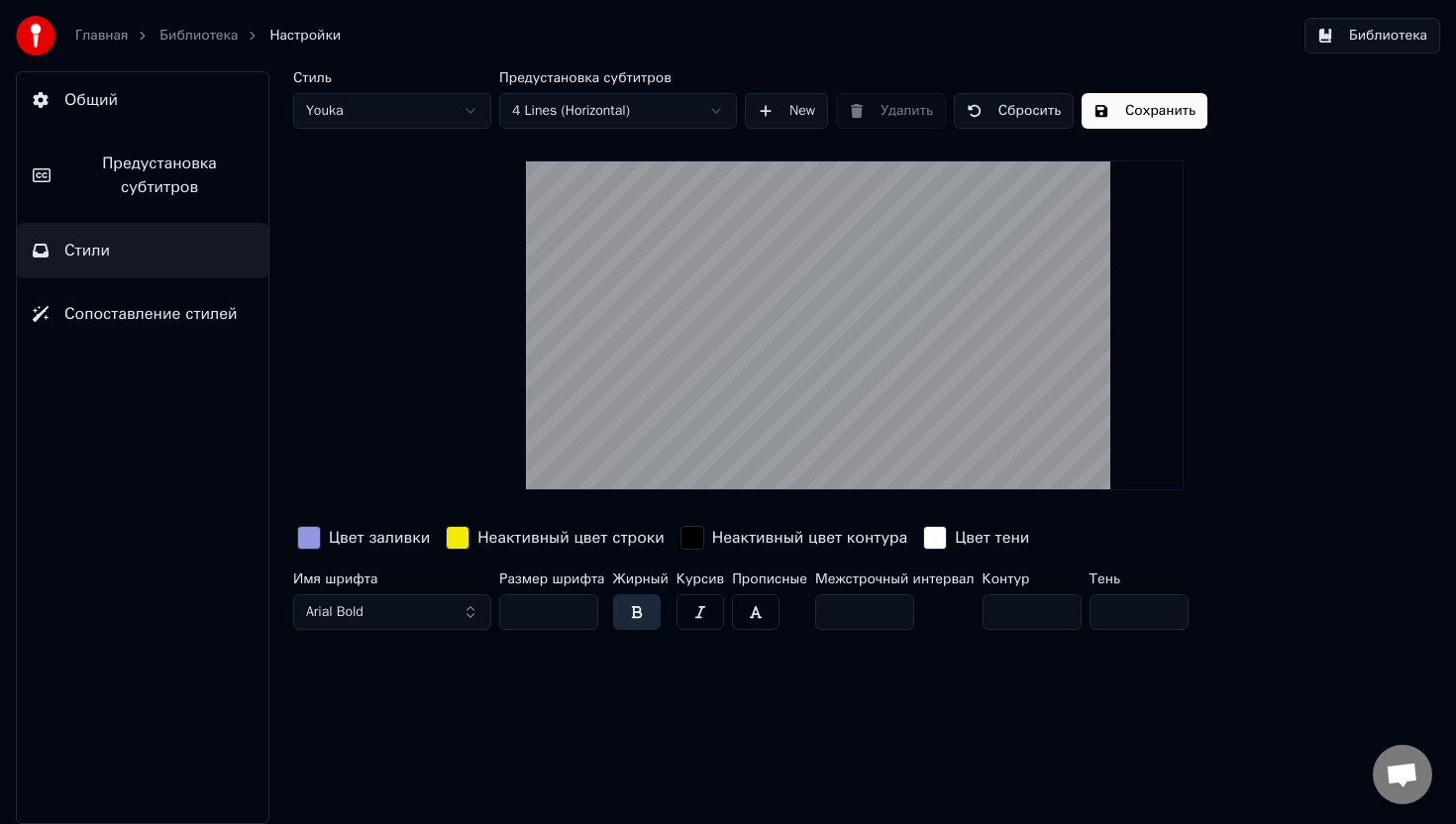 click on "Главная Библиотека Настройки Библиотека Общий Предустановка субтитров Стили Сопоставление стилей Стиль Youka Предустановка субтитров 4 Lines (Horizontal) New Удалить Сбросить Сохранить Цвет заливки Неактивный цвет строки Неактивный цвет контура Цвет тени Имя шрифта Arial Bold Размер шрифта ** Жирный Курсив Прописные Межстрочный интервал * Контур * Тень * Беседа Adam от Youka Desktop Дополнительные каналы Продолжить в Email Не в сети. Повторное подключение... Пока что сообщения не могут быть получены или отправлены. Youka Desktop Здравствуйте! Чем я могу вам помочь? Суббота, 14 Июнь [DATE]" at bounding box center [728, 412] 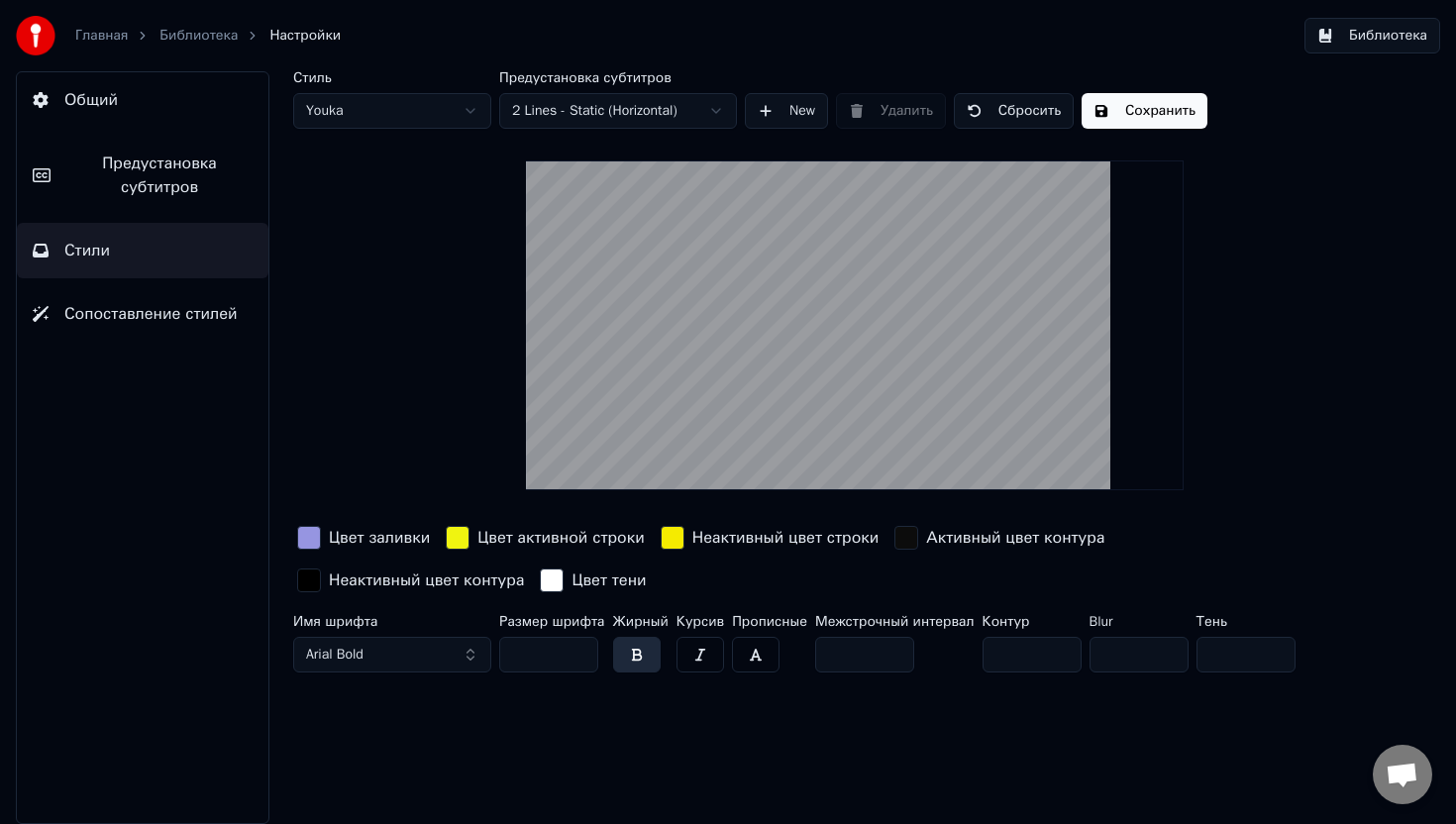 click on "New" at bounding box center [786, 111] 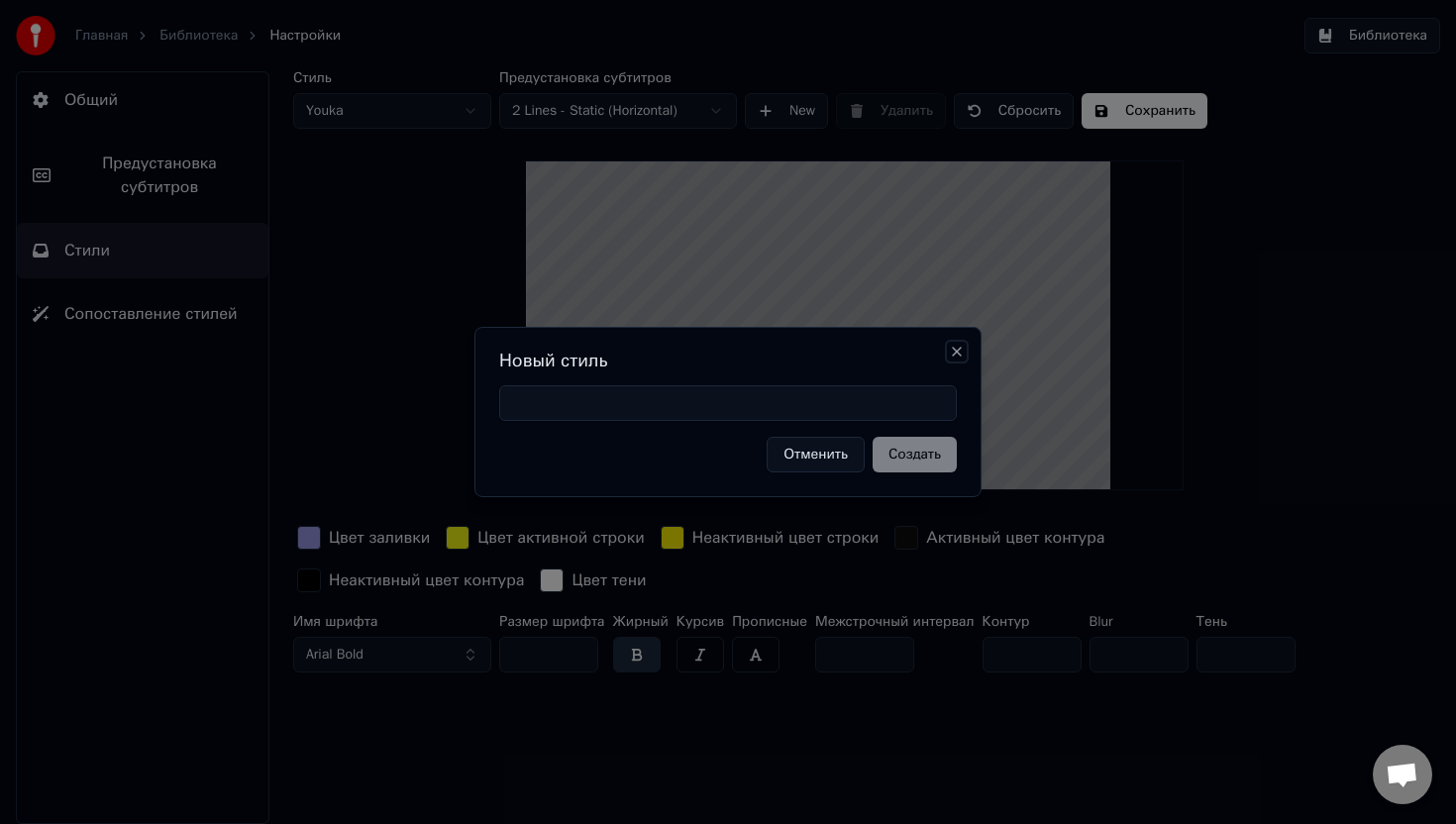 click on "Close" at bounding box center (957, 352) 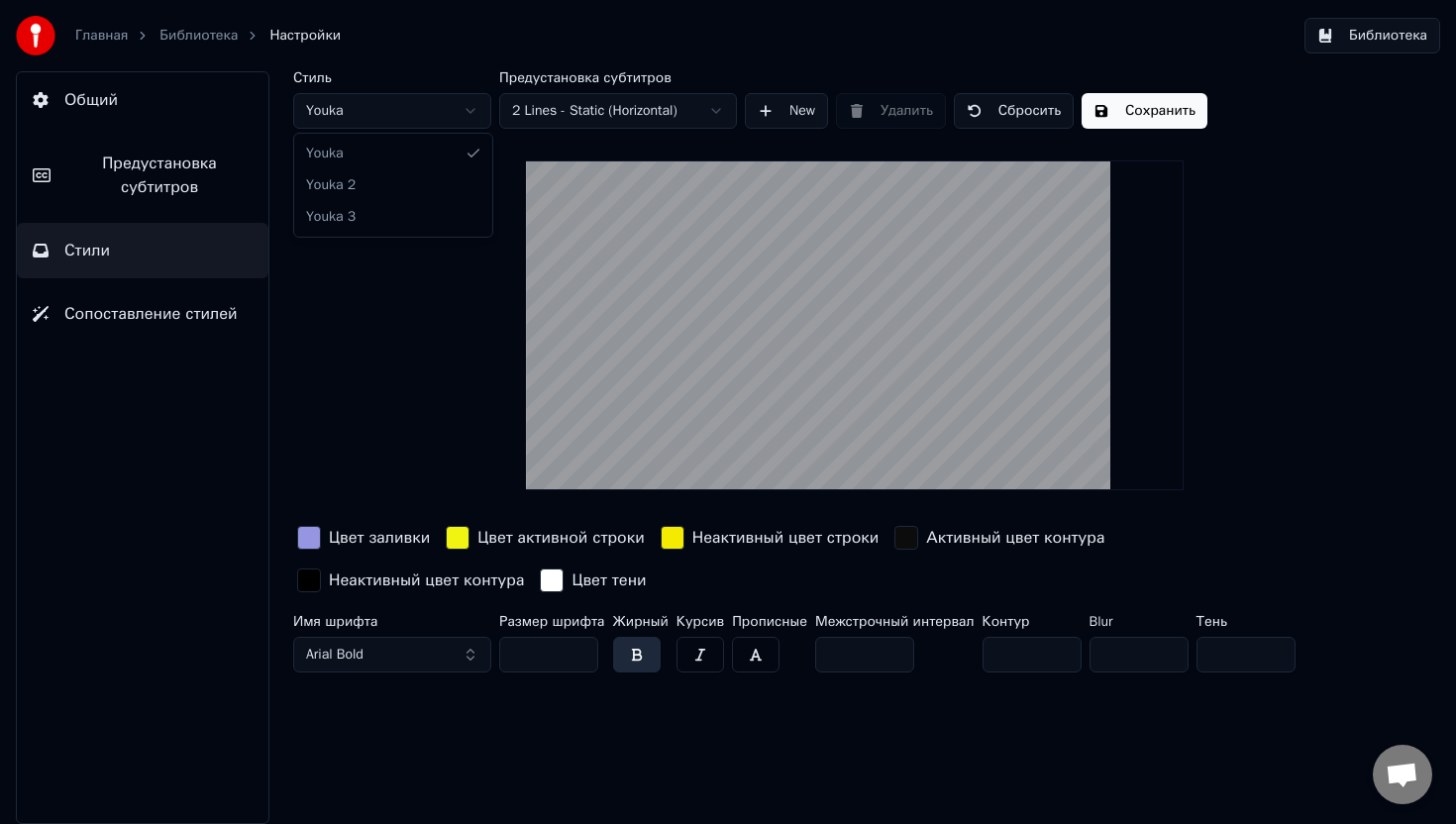 click on "Главная Библиотека Настройки Библиотека Общий Предустановка субтитров Стили Сопоставление стилей Стиль Youka Предустановка субтитров 2 Lines - Static (Horizontal) New Удалить Сбросить Сохранить Цвет заливки Цвет активной строки Неактивный цвет строки Активный цвет контура Неактивный цвет контура Цвет тени Имя шрифта Arial Bold Размер шрифта ** Жирный Курсив Прописные Межстрочный интервал * Контур * Blur * Тень * Беседа Adam от Youka Desktop Дополнительные каналы Продолжить в Email Не в сети. Повторное подключение... Пока что сообщения не могут быть получены или отправлены. Youka Desktop [DATE]" at bounding box center (728, 412) 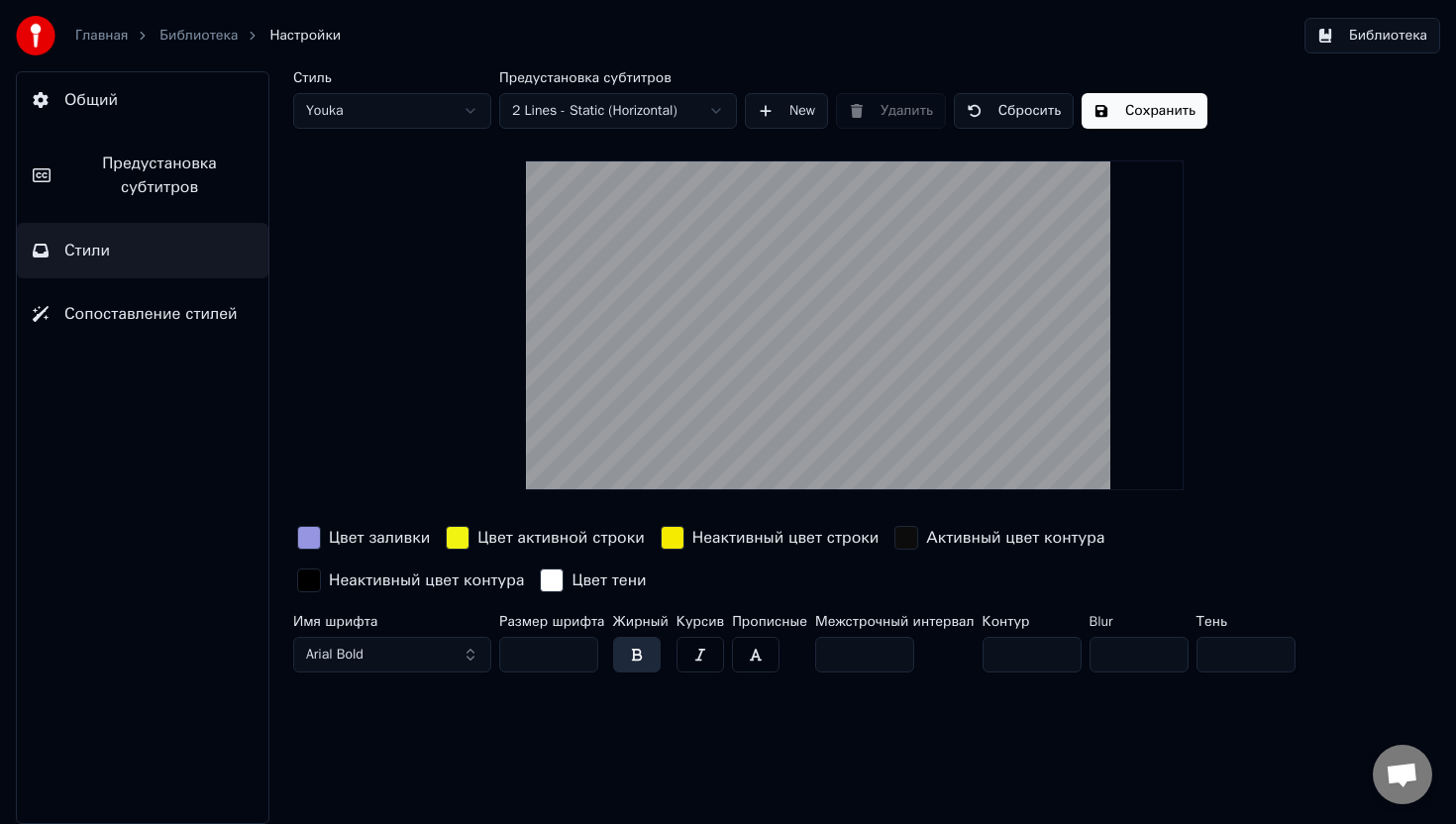 click at bounding box center (756, 655) 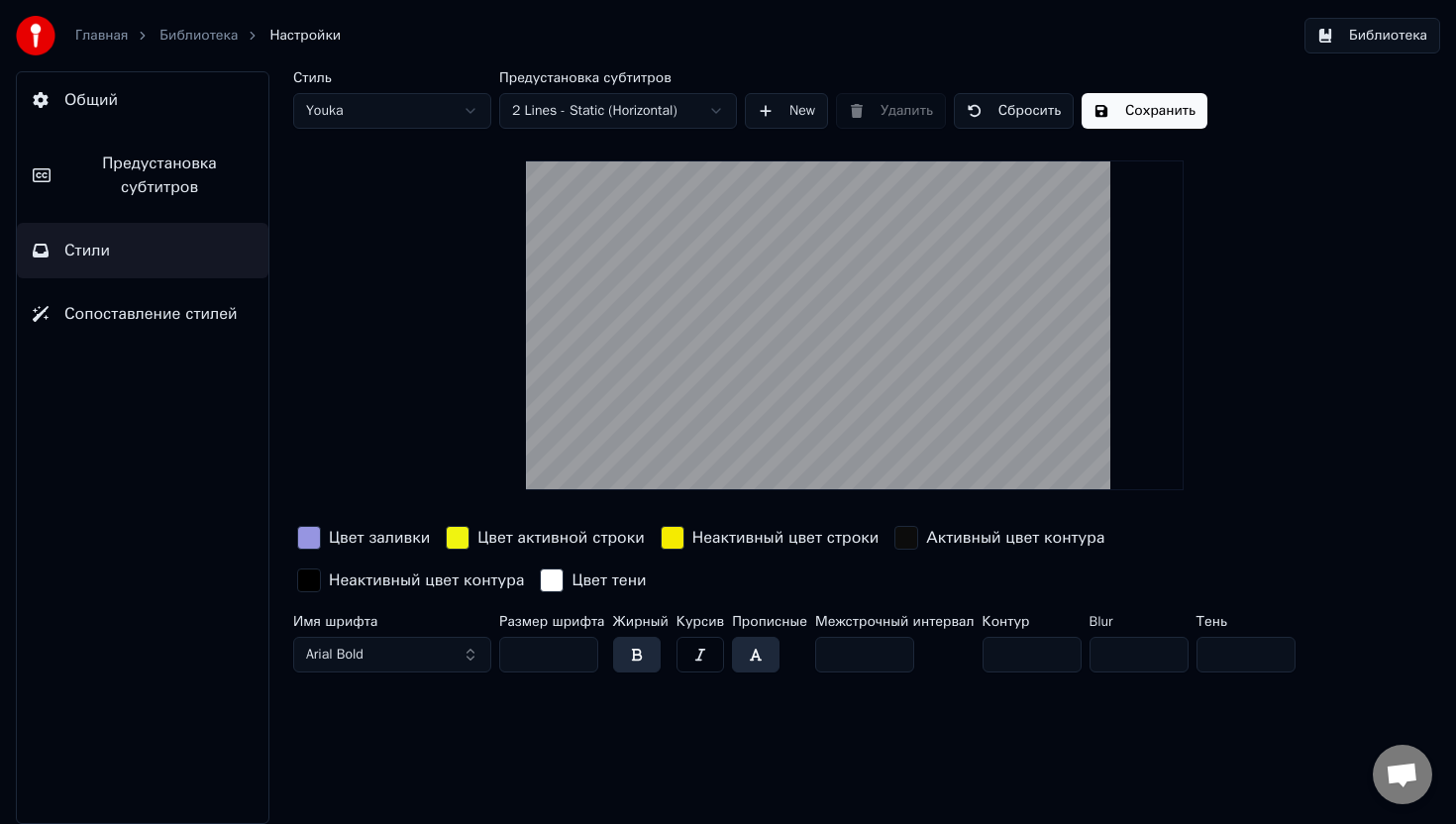click on "Сохранить" at bounding box center [1144, 111] 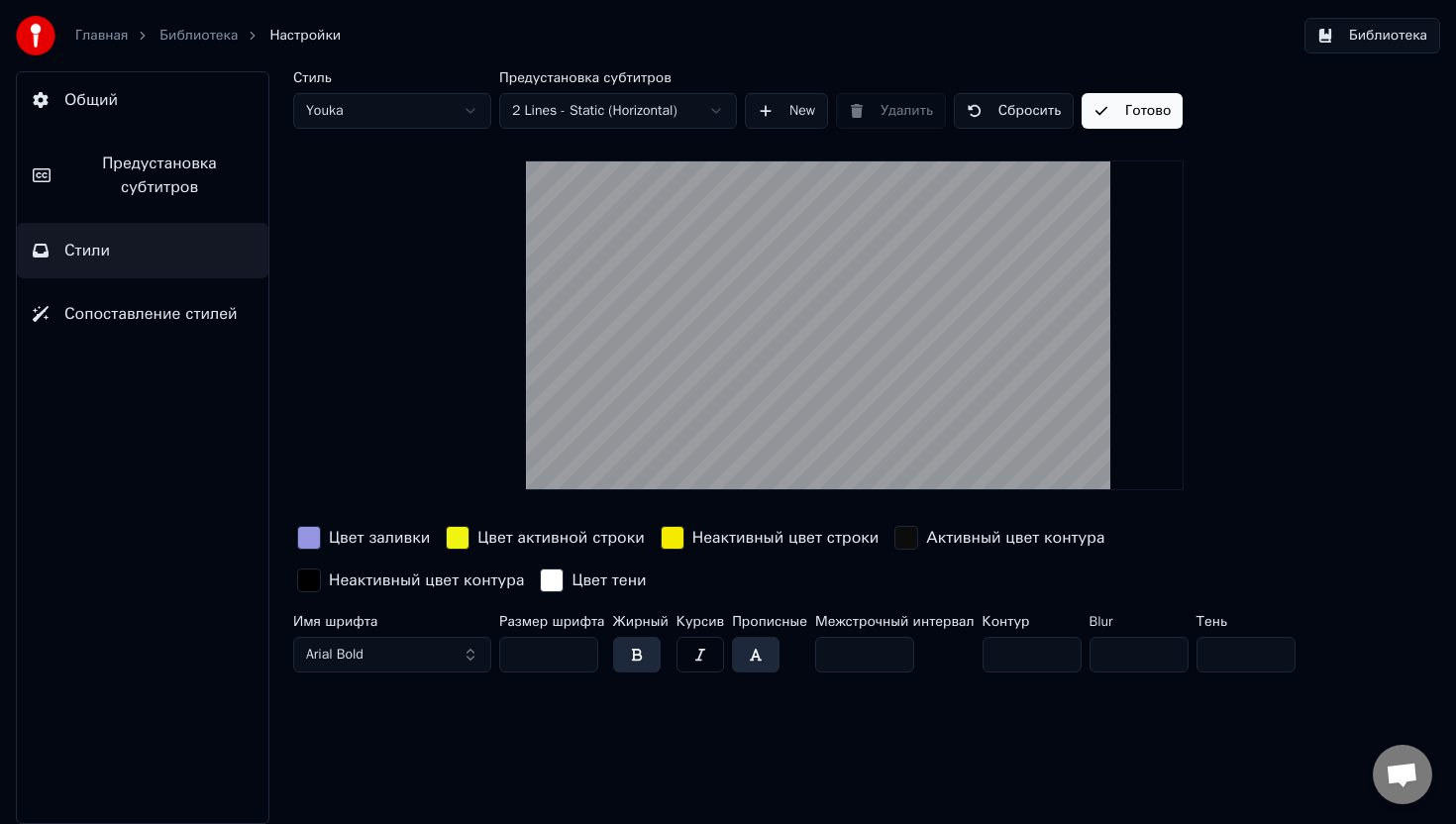 click on "Готово" at bounding box center [1132, 111] 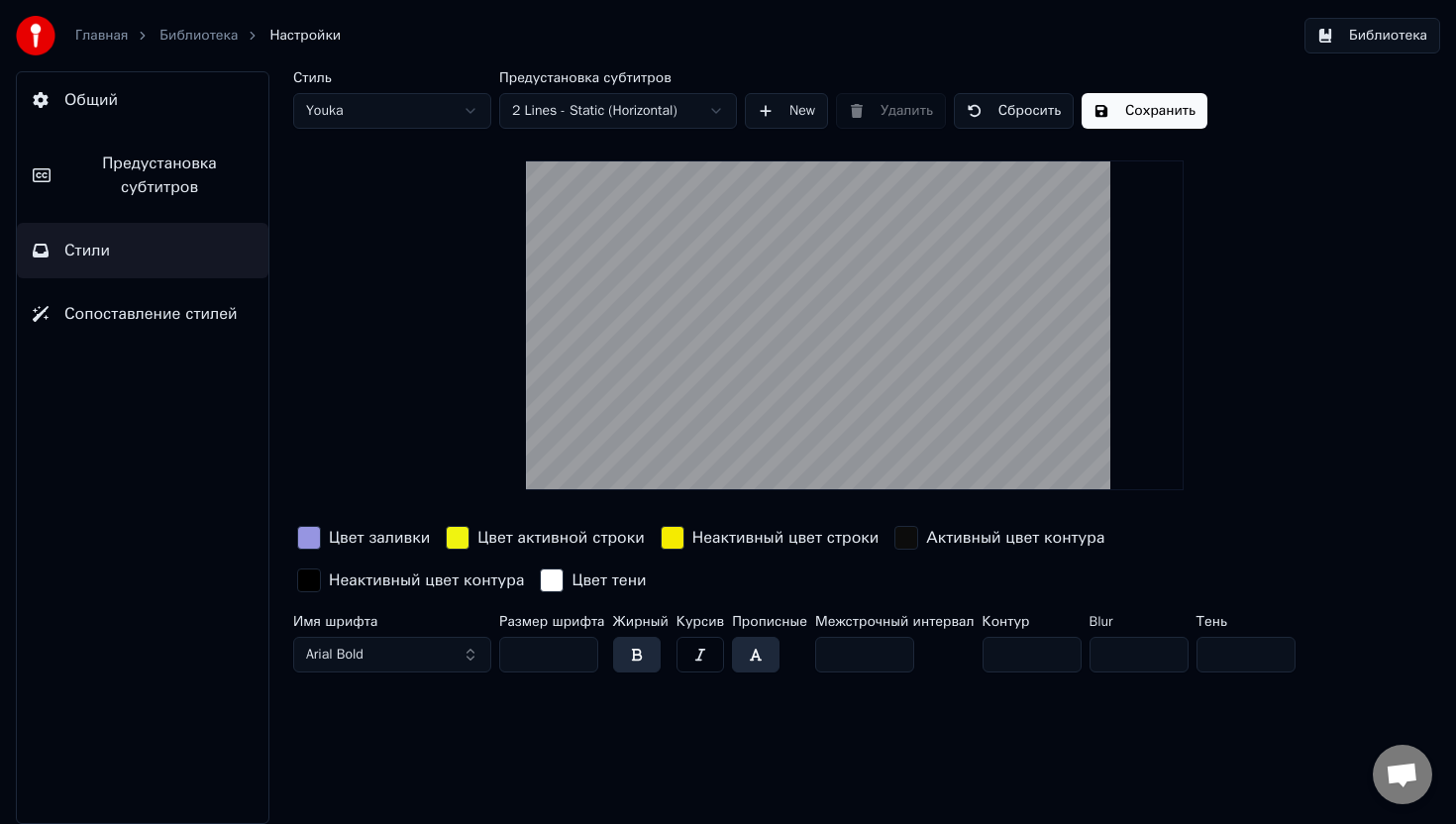 click on "Библиотека" at bounding box center (198, 36) 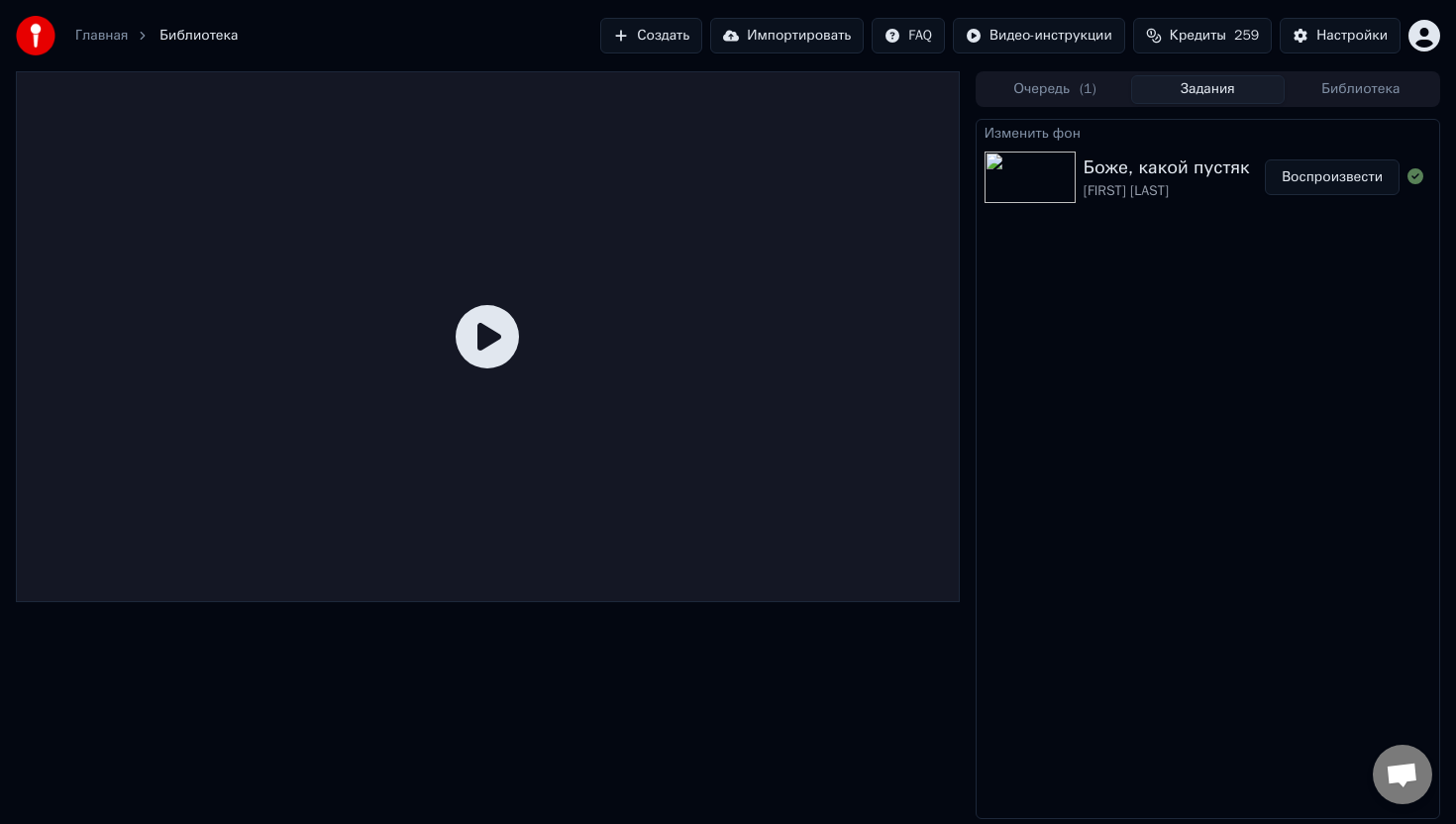 click on "Воспроизвести" at bounding box center (1332, 177) 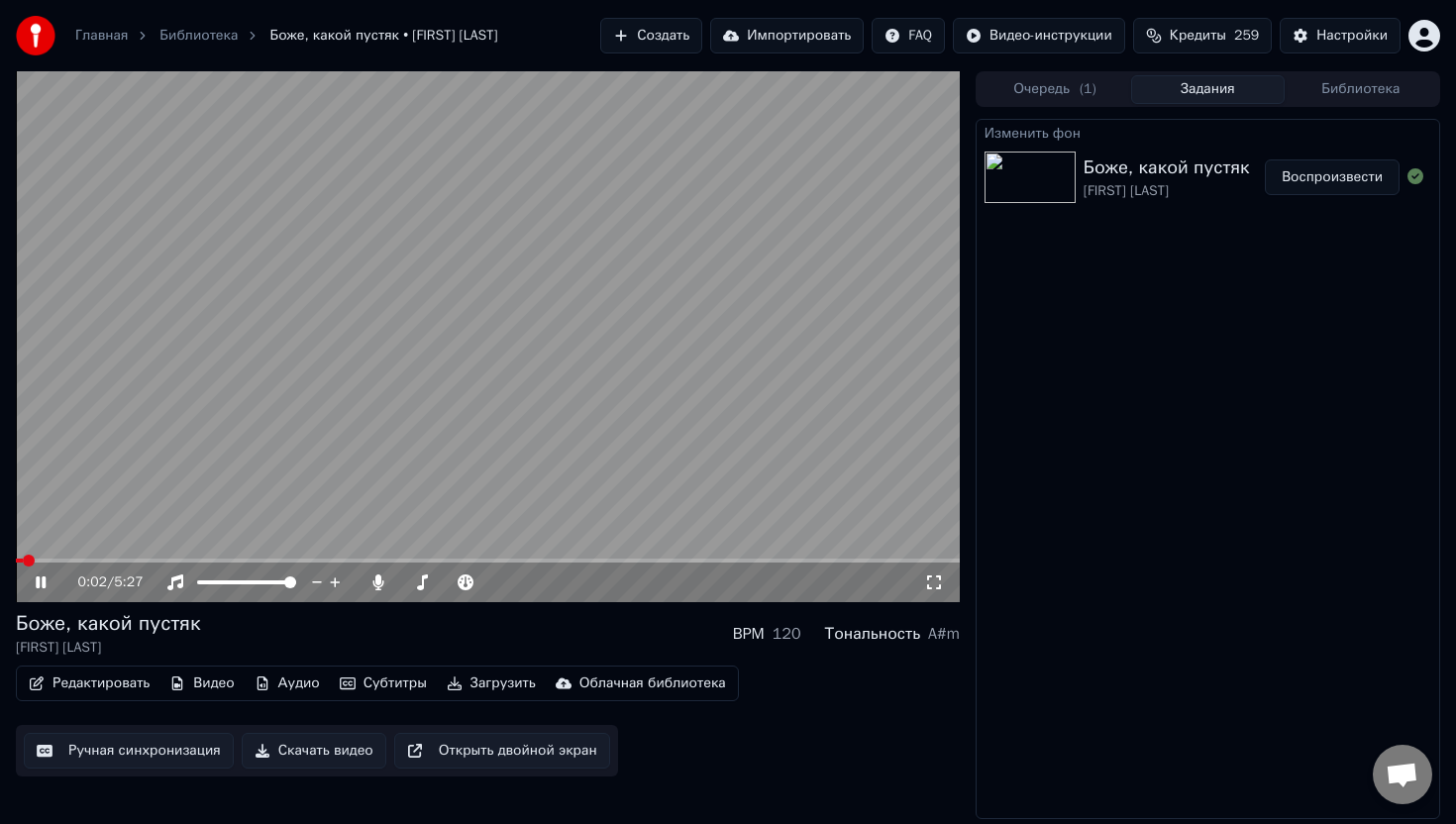 click on "0:02  /  5:27" at bounding box center [487, 582] 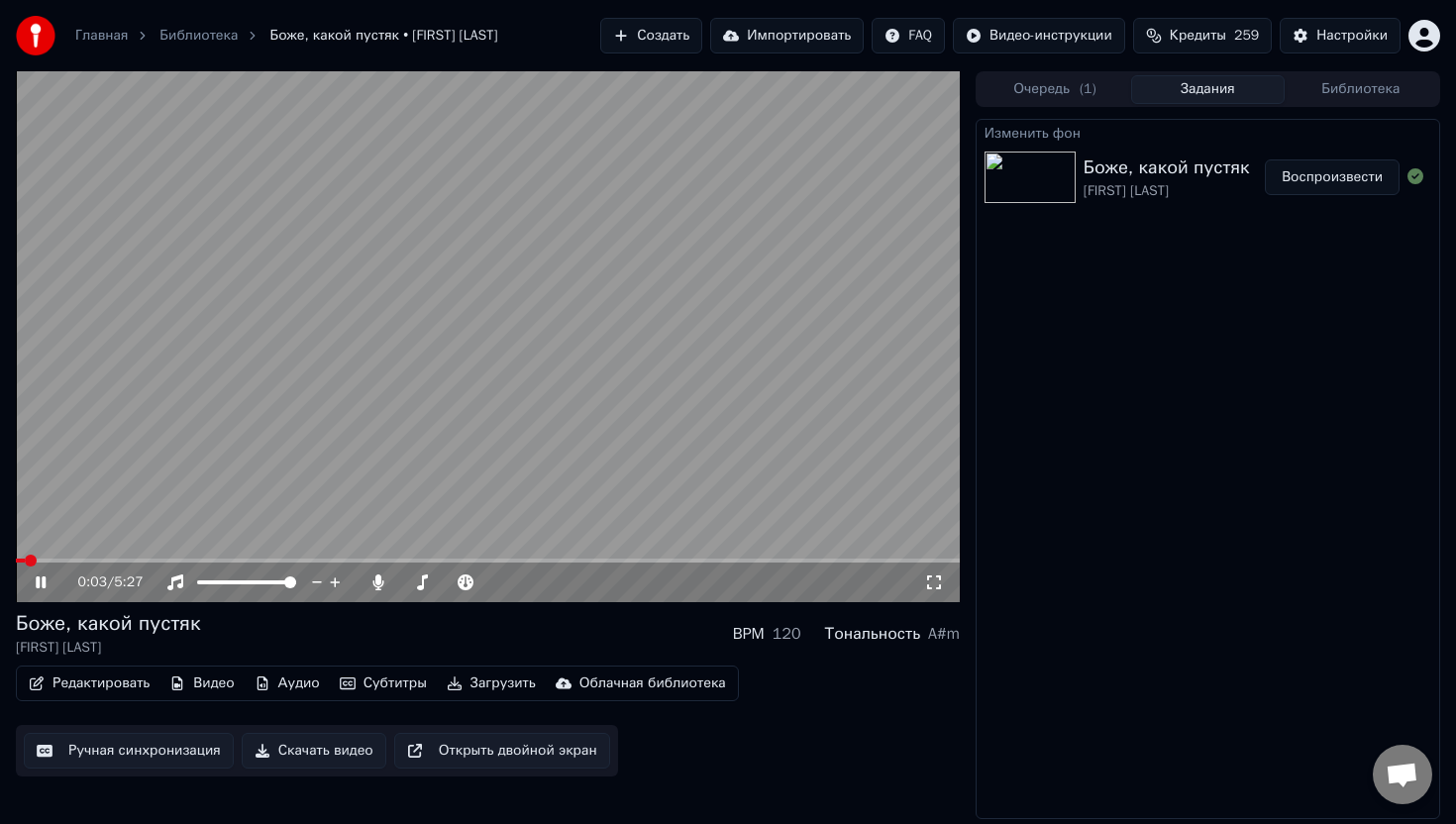 click on "0:03  /  5:27" at bounding box center (487, 582) 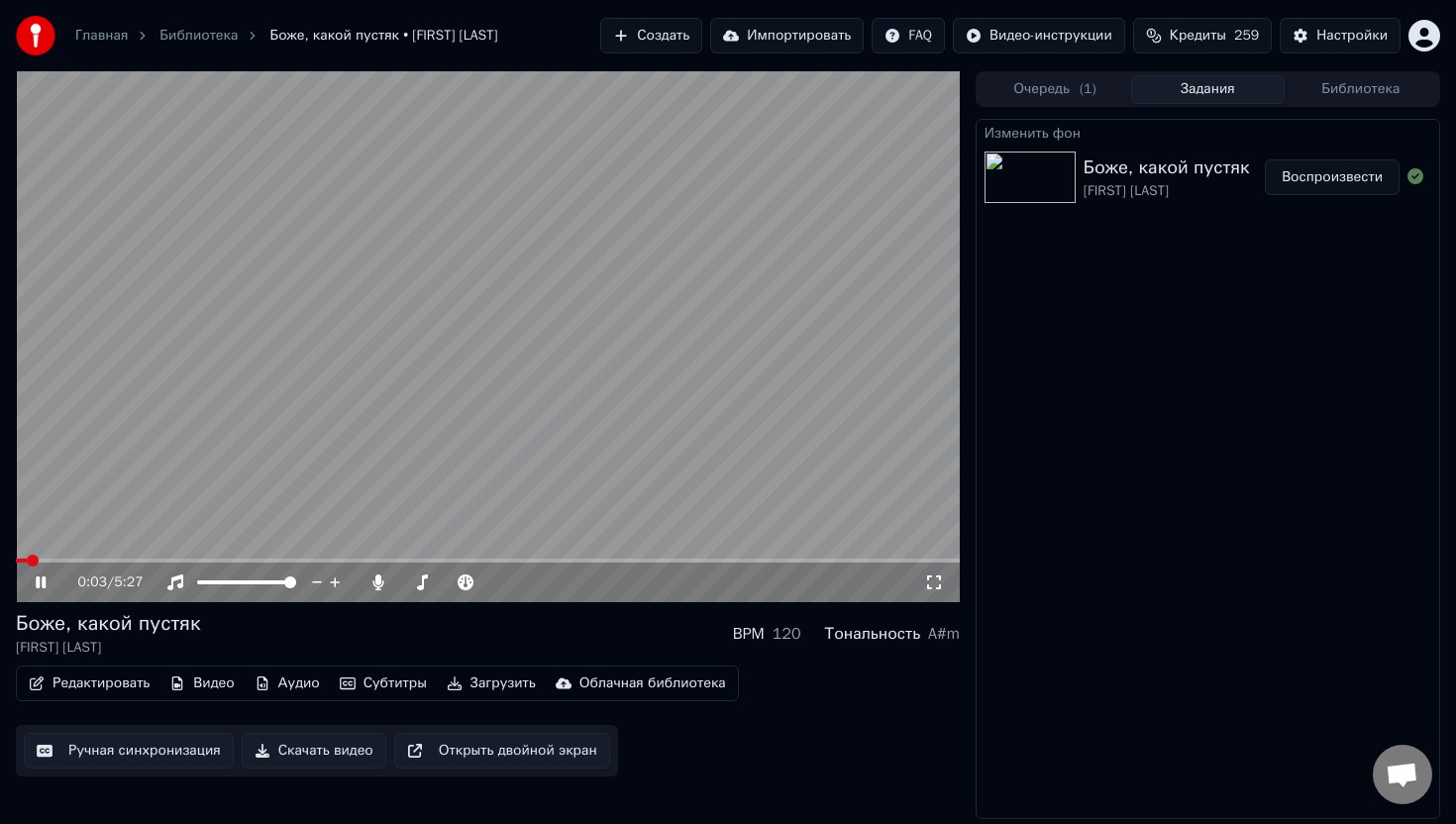 click at bounding box center (487, 337) 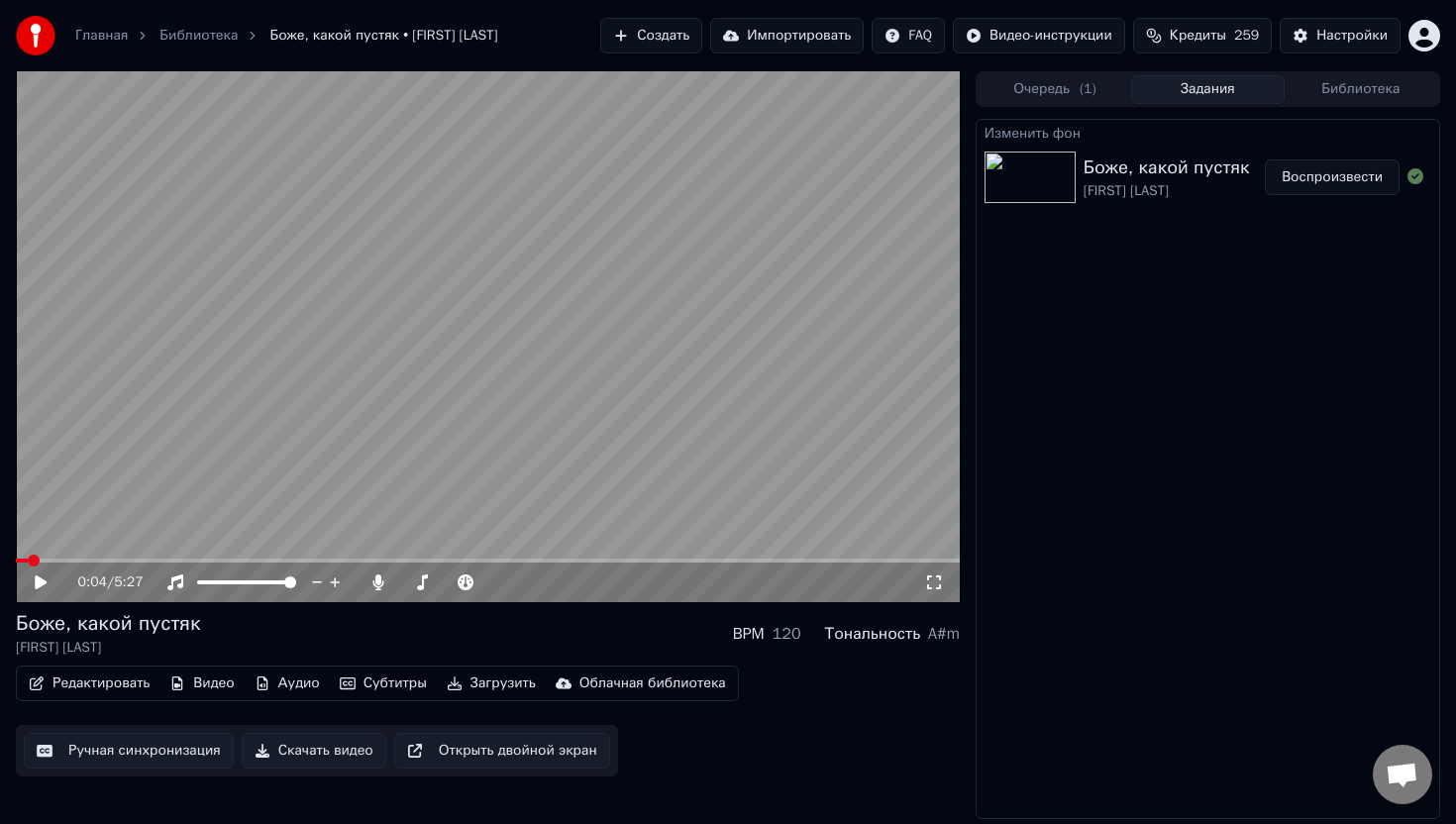 click on "0:04  /  5:27" at bounding box center (487, 582) 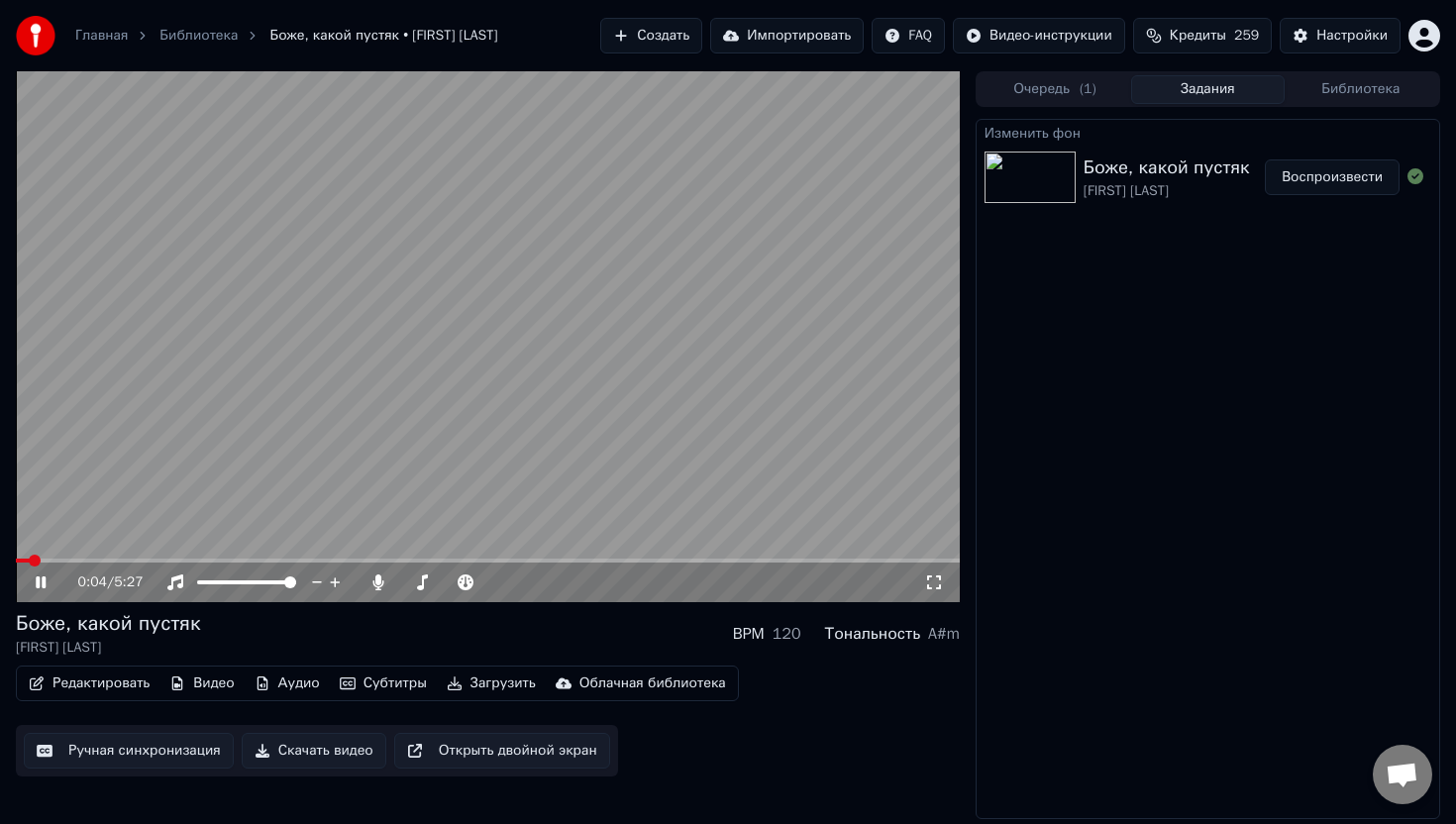 click at bounding box center (487, 561) 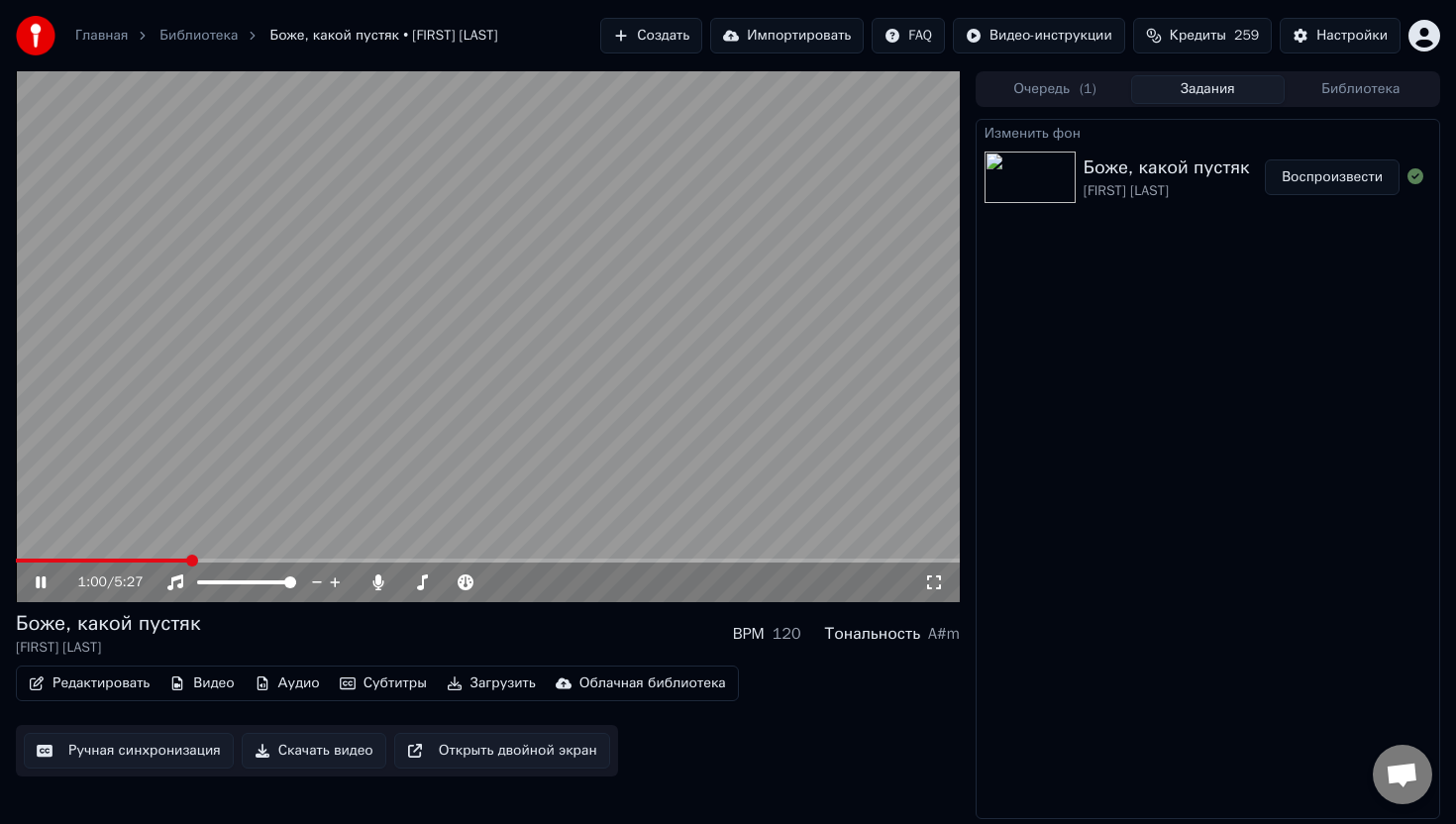 click on "Редактировать" at bounding box center (89, 683) 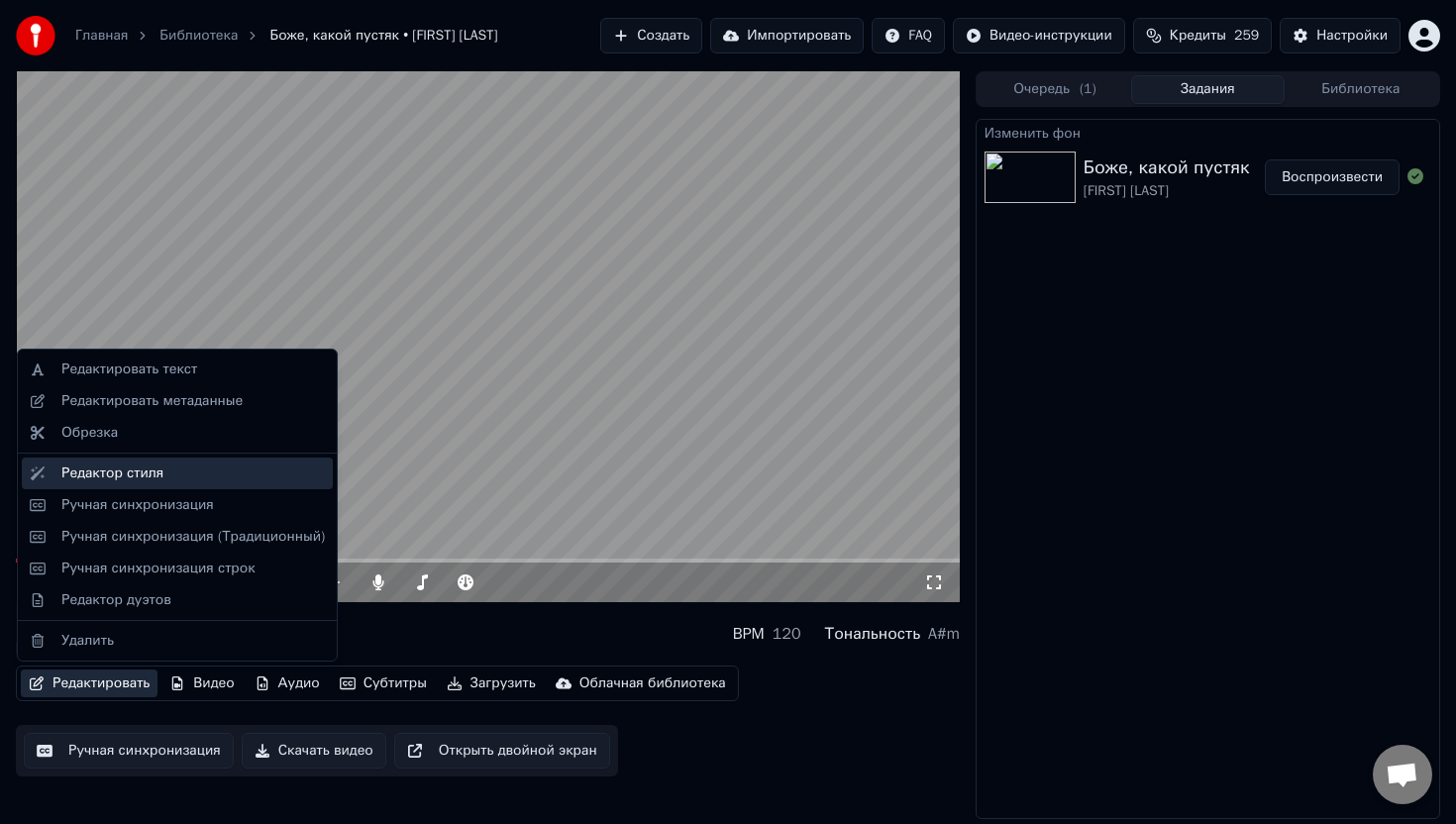 click on "Редактор стиля" at bounding box center [112, 473] 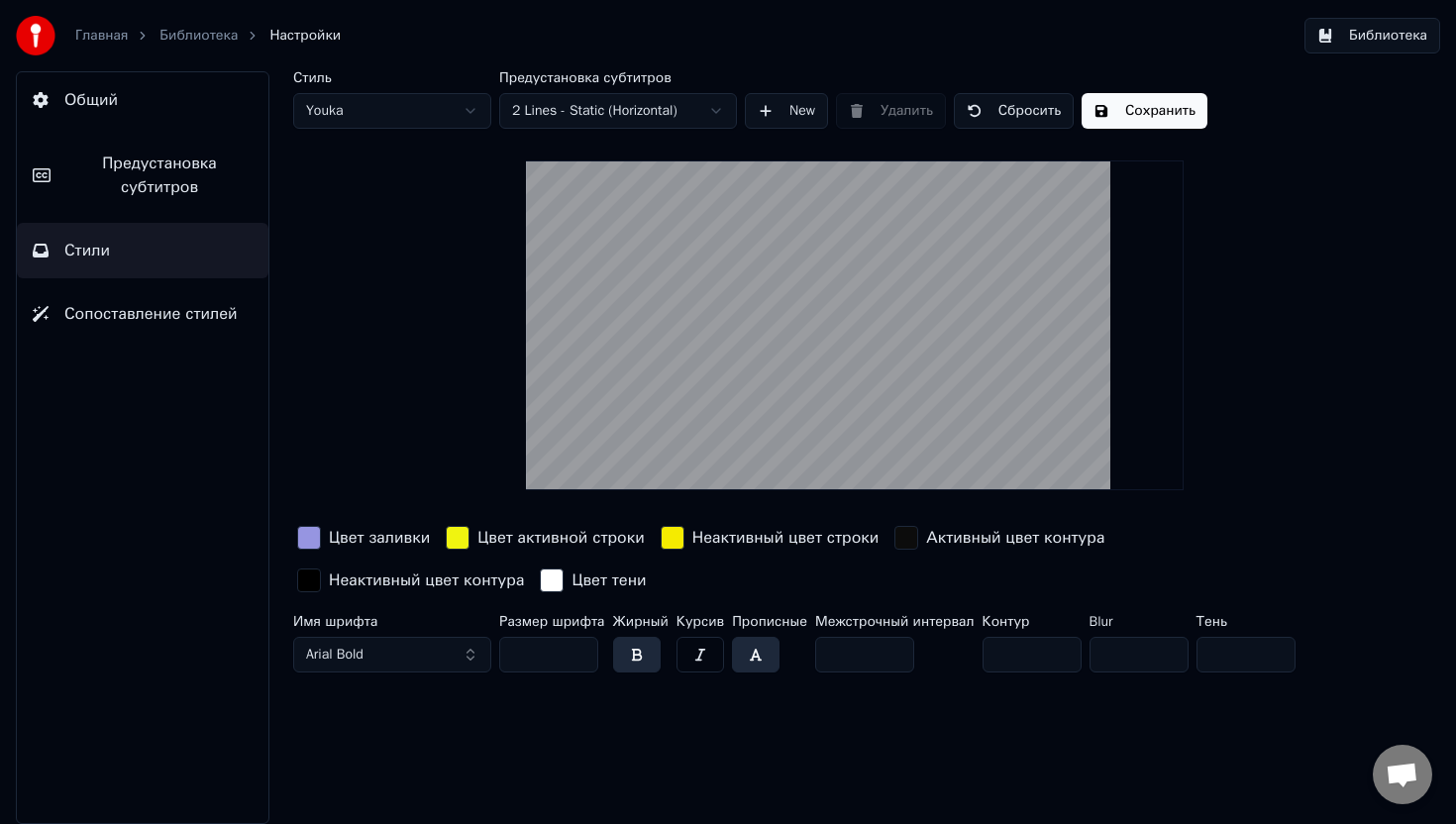 click on "Сохранить" at bounding box center (1144, 111) 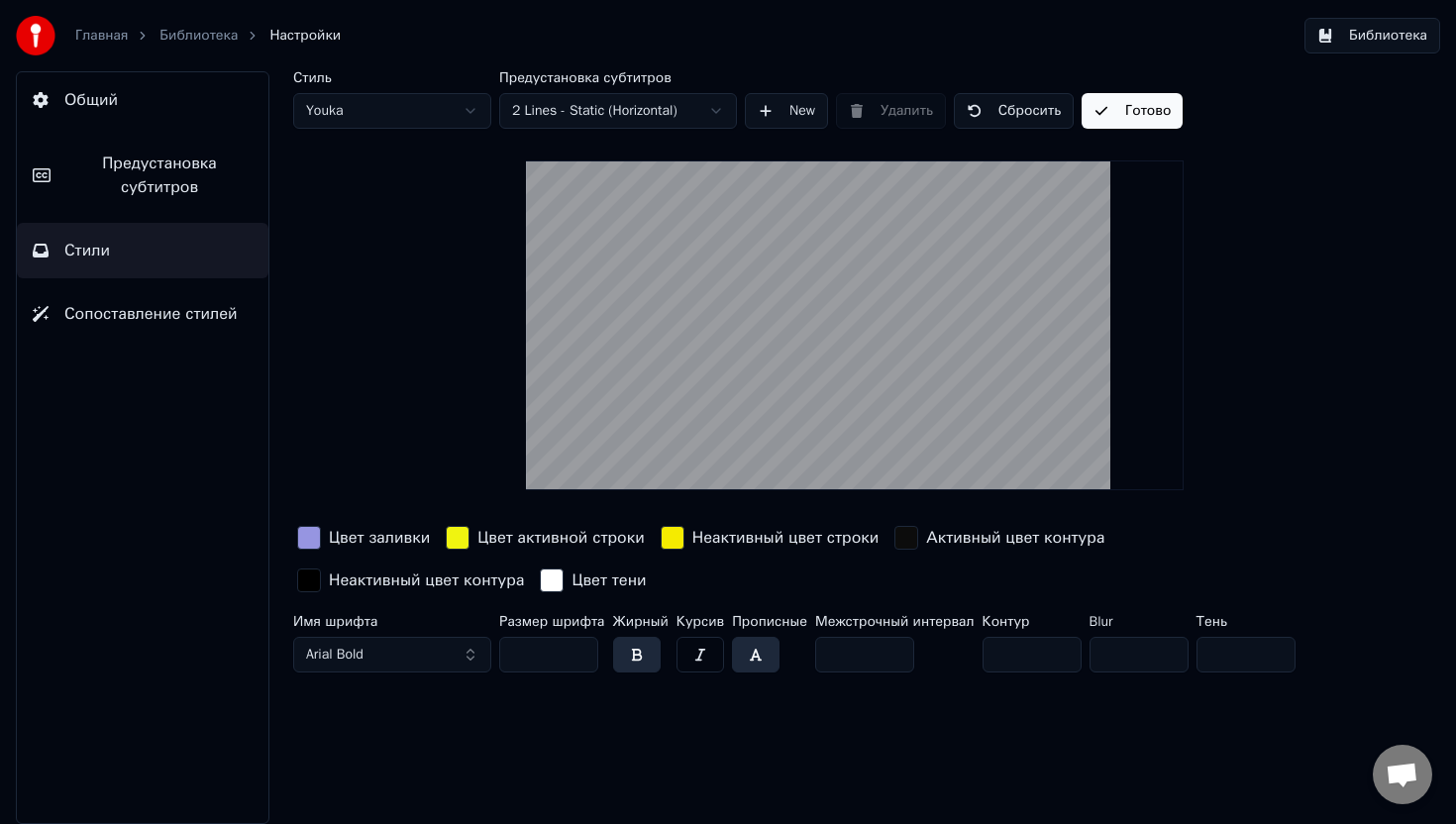 click on "Библиотека" at bounding box center (198, 36) 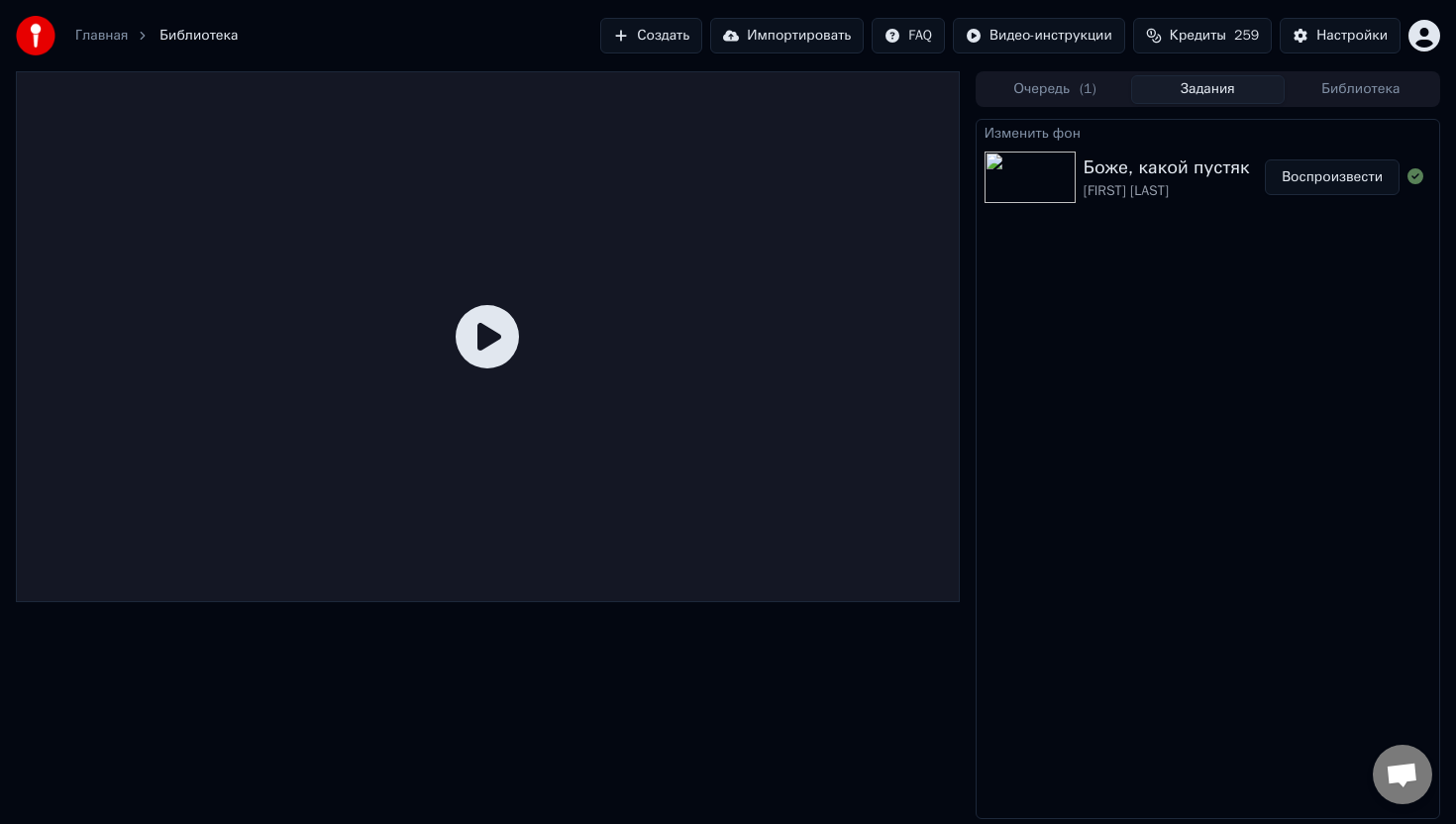 click on "Воспроизвести" at bounding box center (1332, 177) 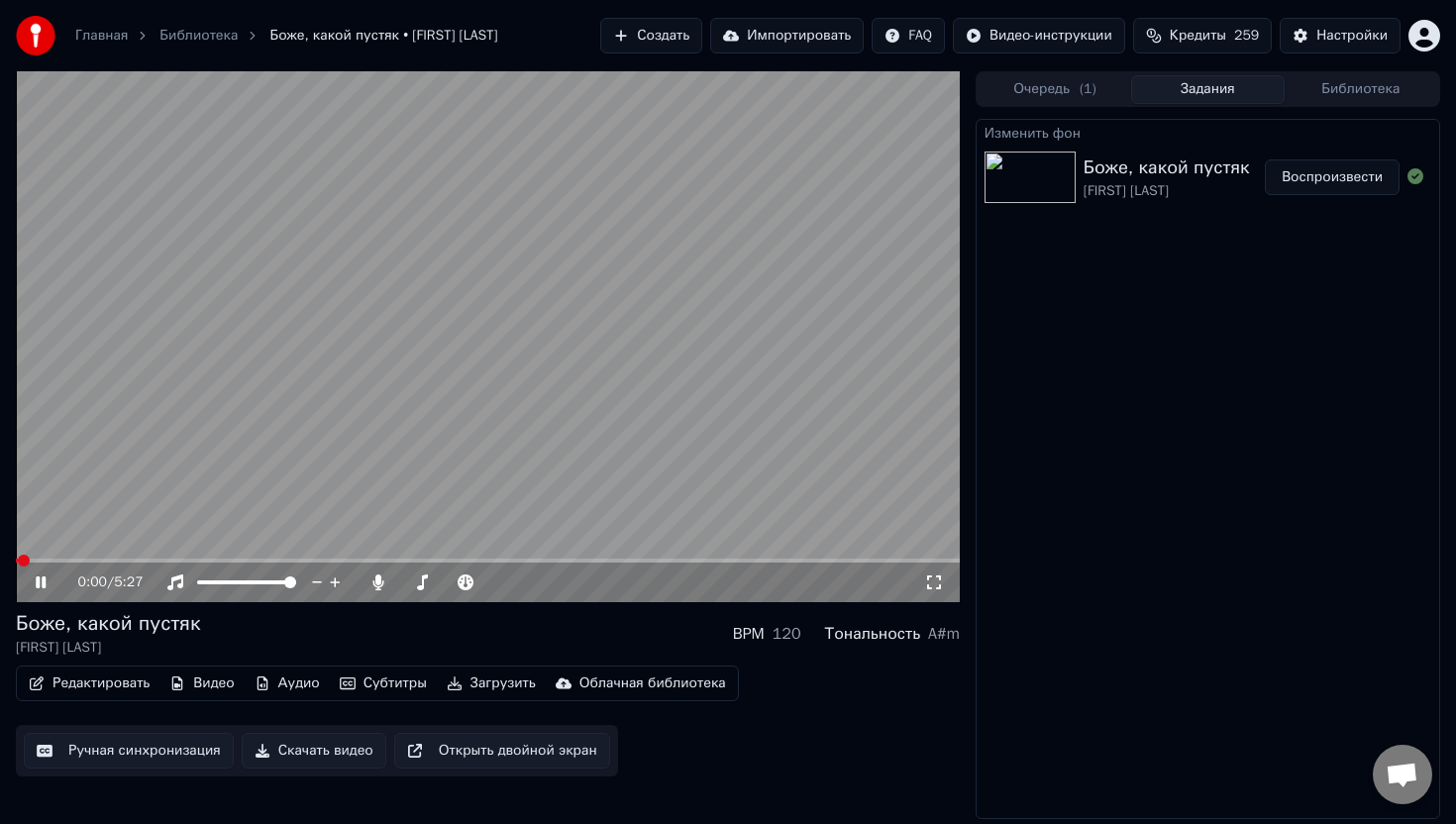 click on "Загрузить" at bounding box center (491, 683) 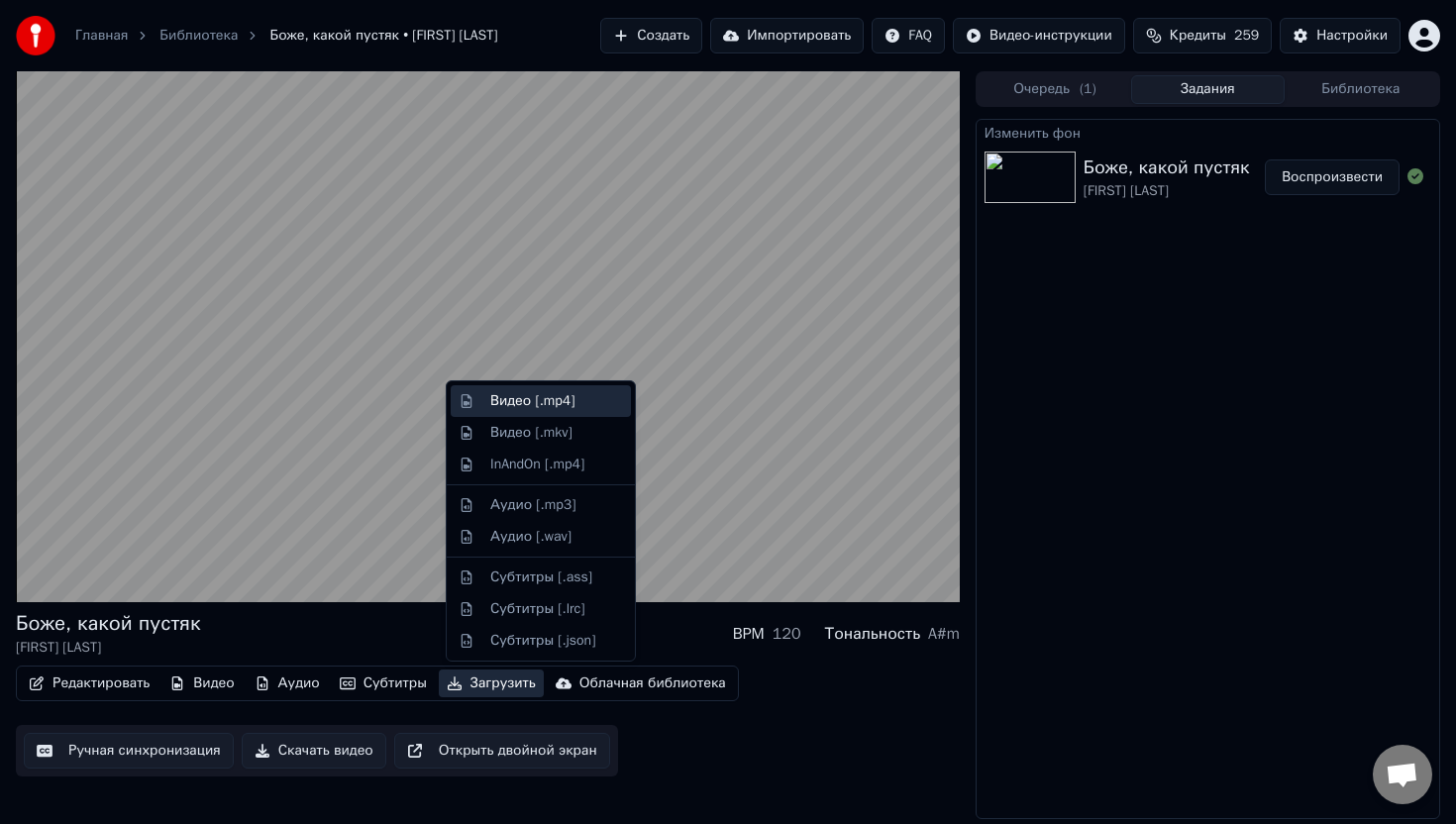 click on "Видео [.mp4]" at bounding box center [532, 401] 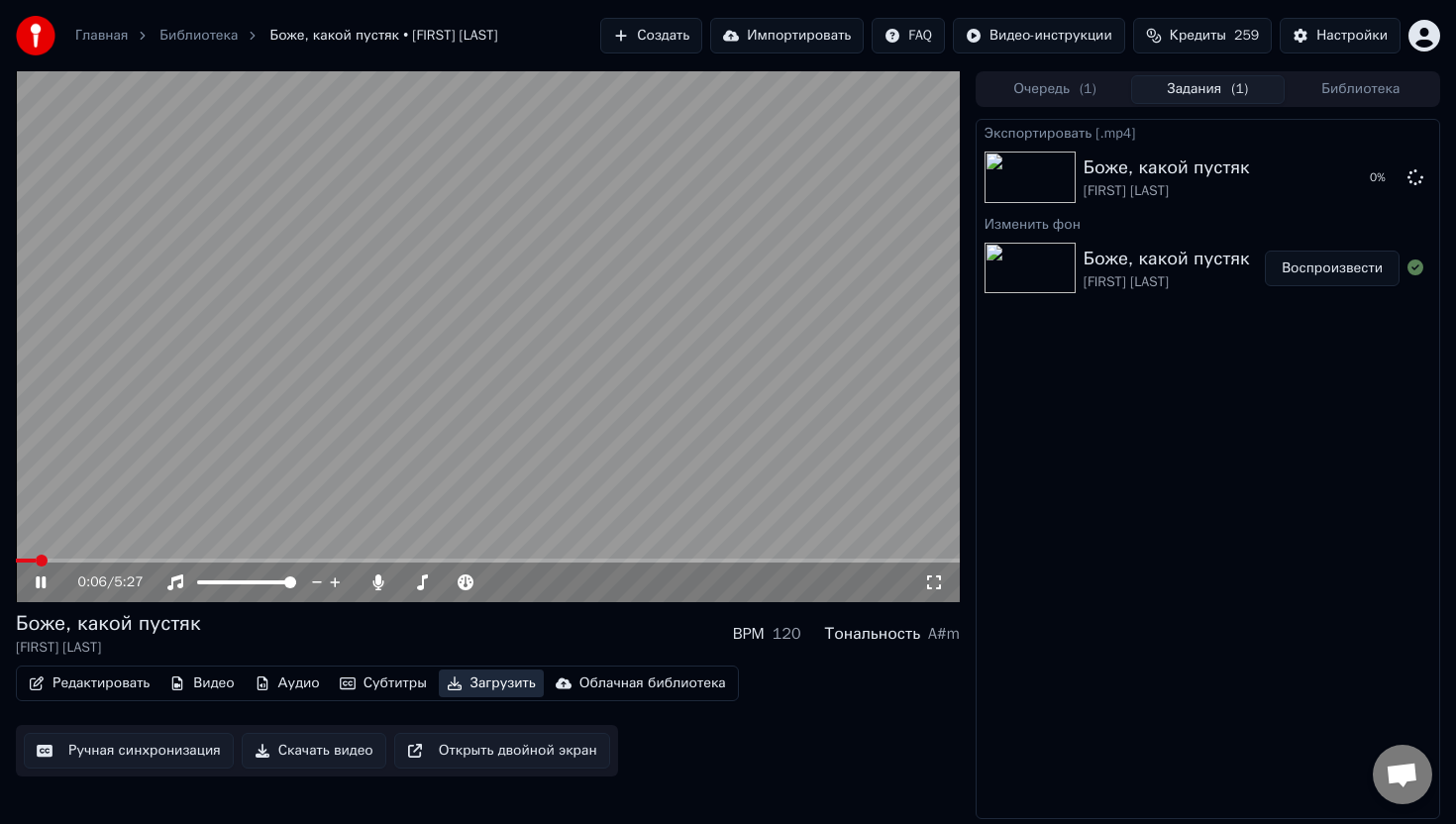 type 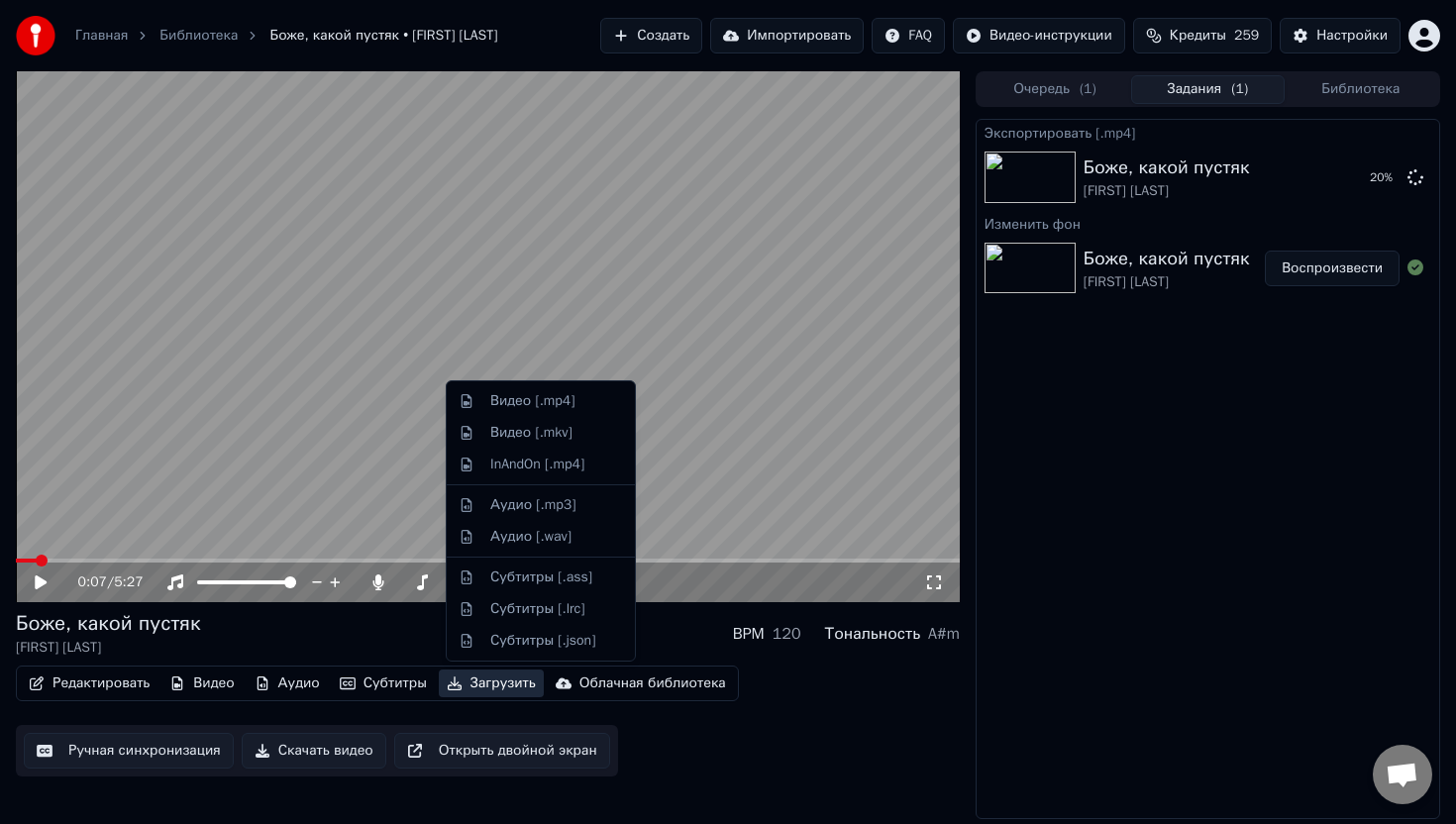 click on "Редактировать Видео Аудио Субтитры Загрузить Облачная библиотека Ручная синхронизация Скачать видео Открыть двойной экран" at bounding box center [487, 721] 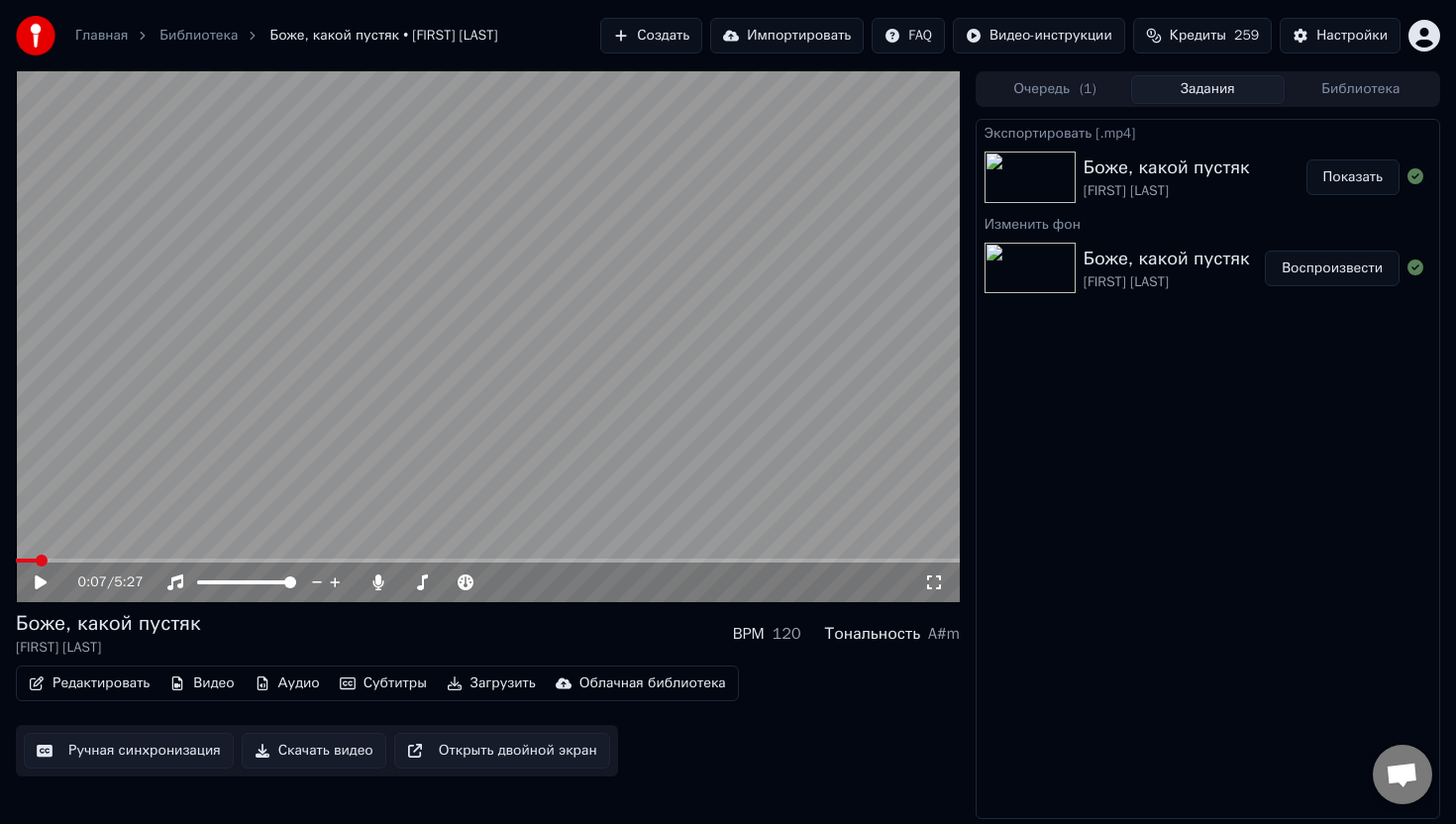 click on "Показать" at bounding box center [1353, 177] 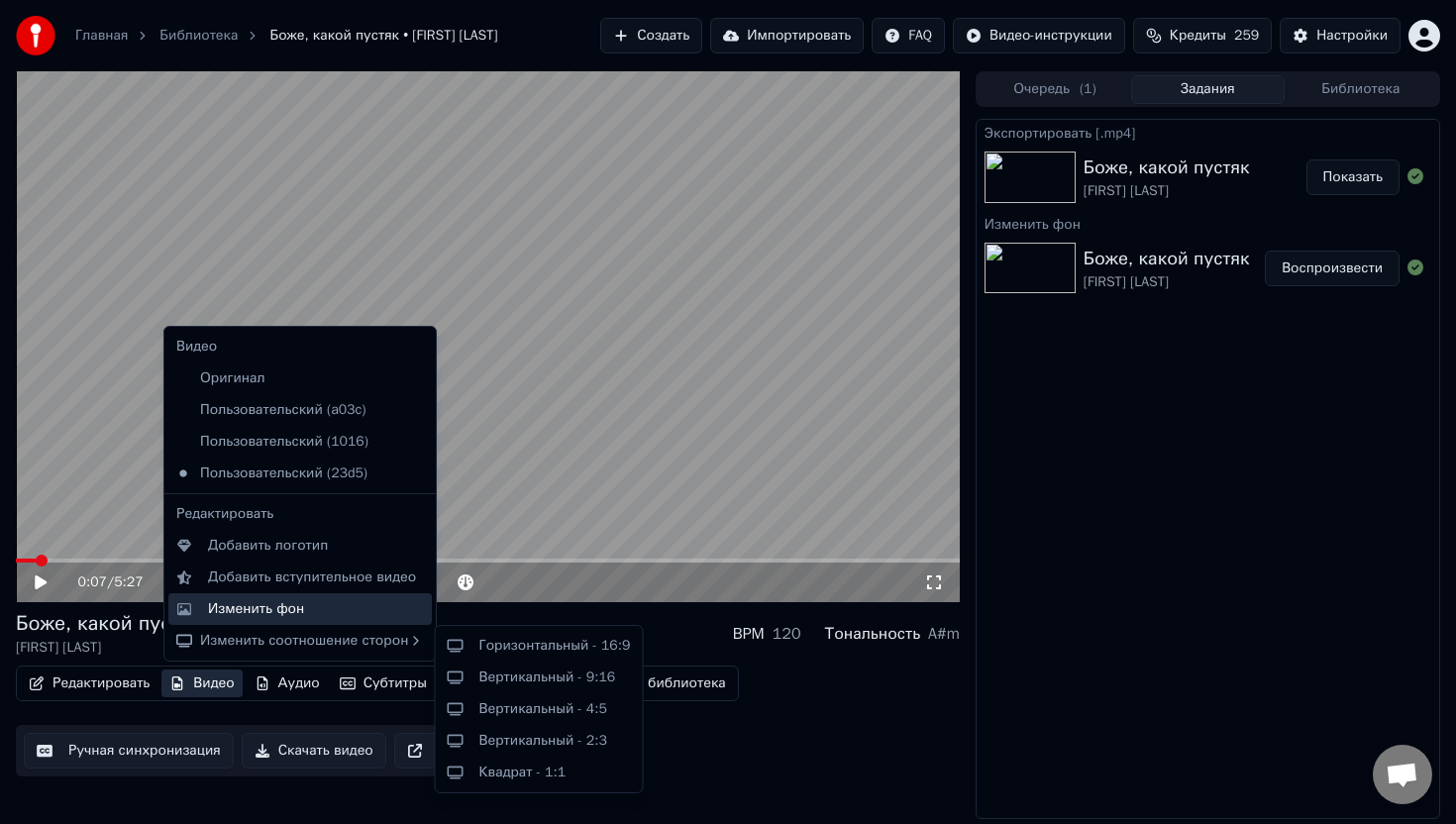 click on "Изменить фон" at bounding box center [256, 609] 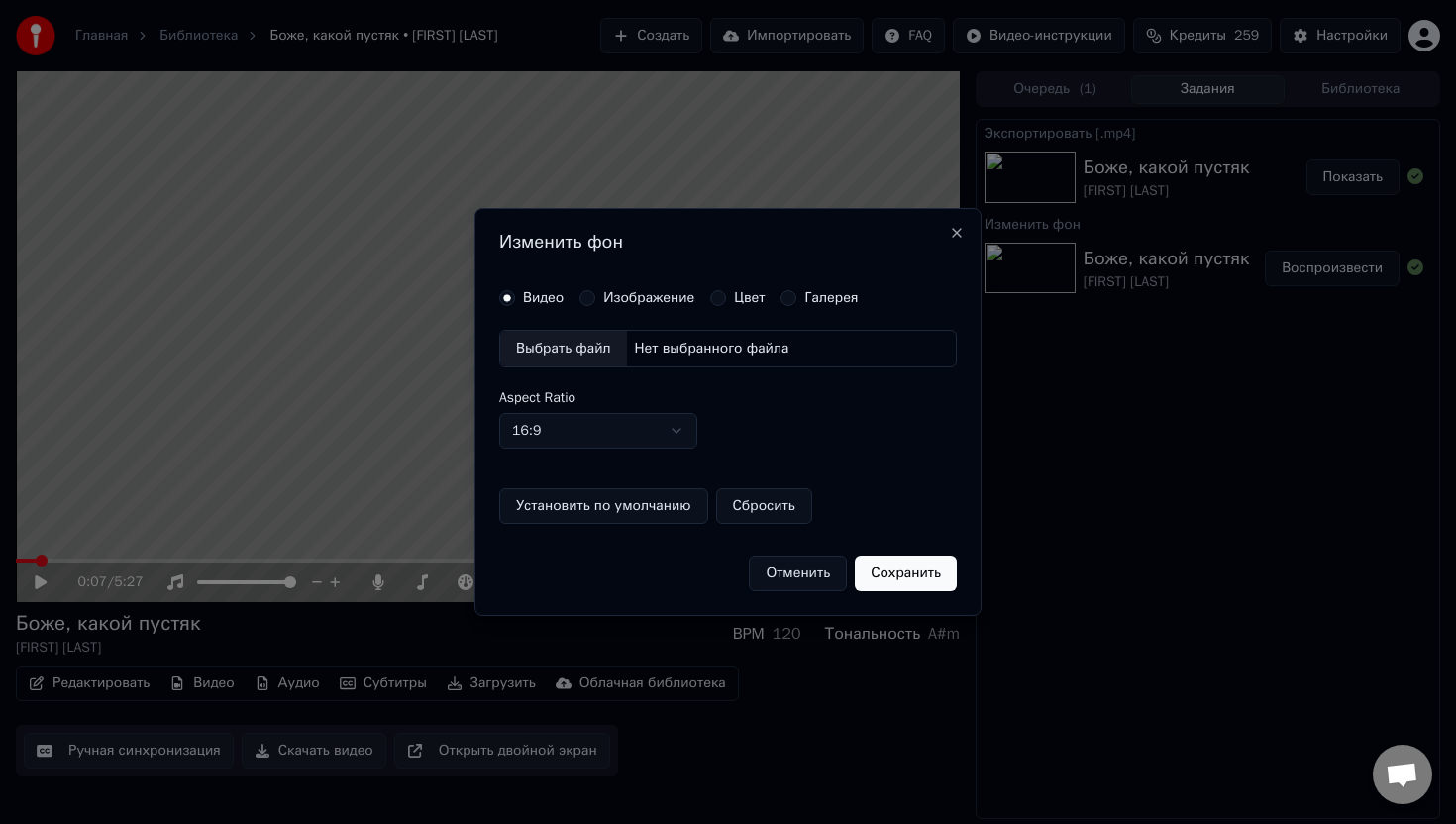 click on "Выбрать файл" at bounding box center (564, 349) 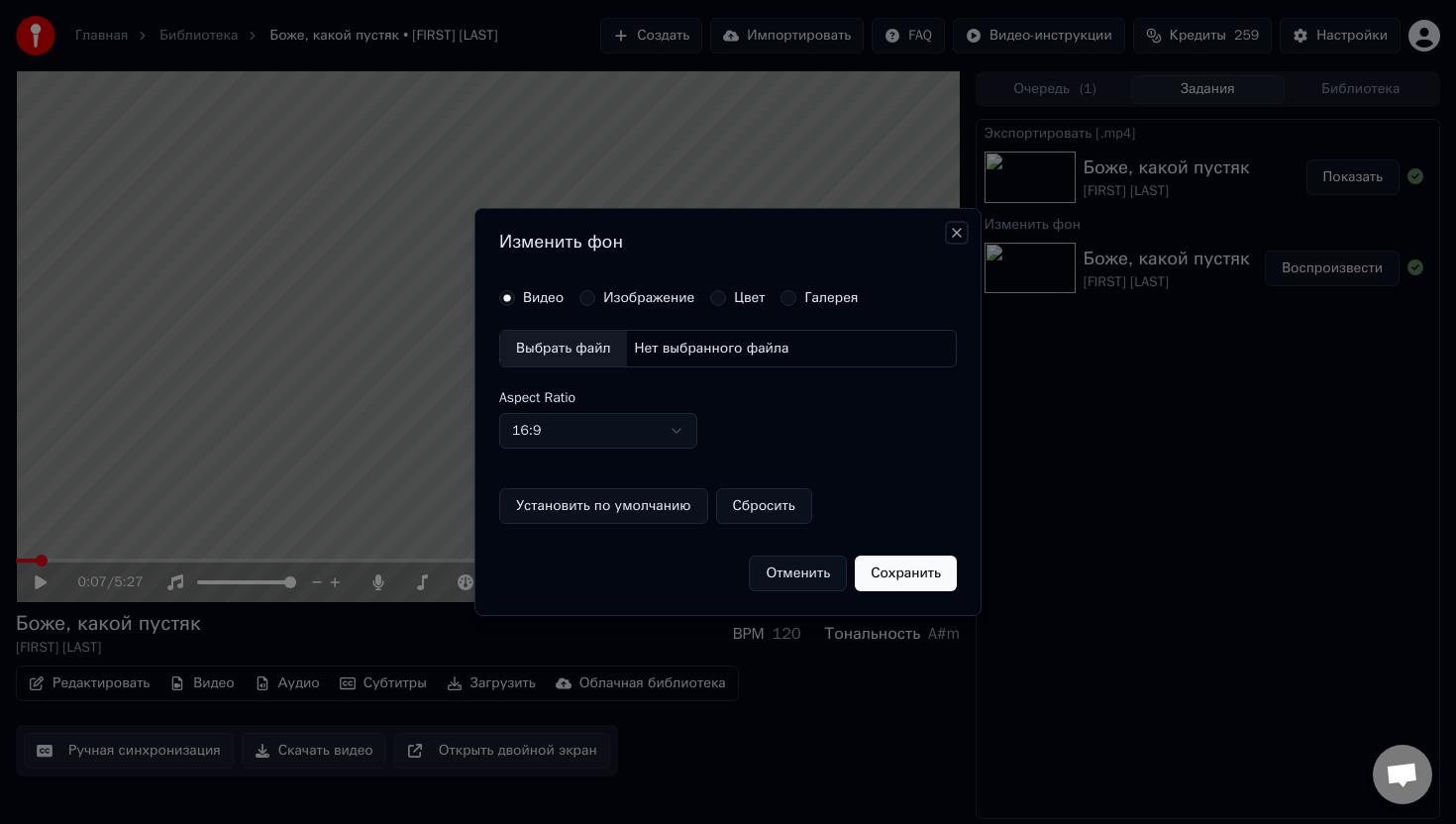 click on "Close" at bounding box center (957, 233) 